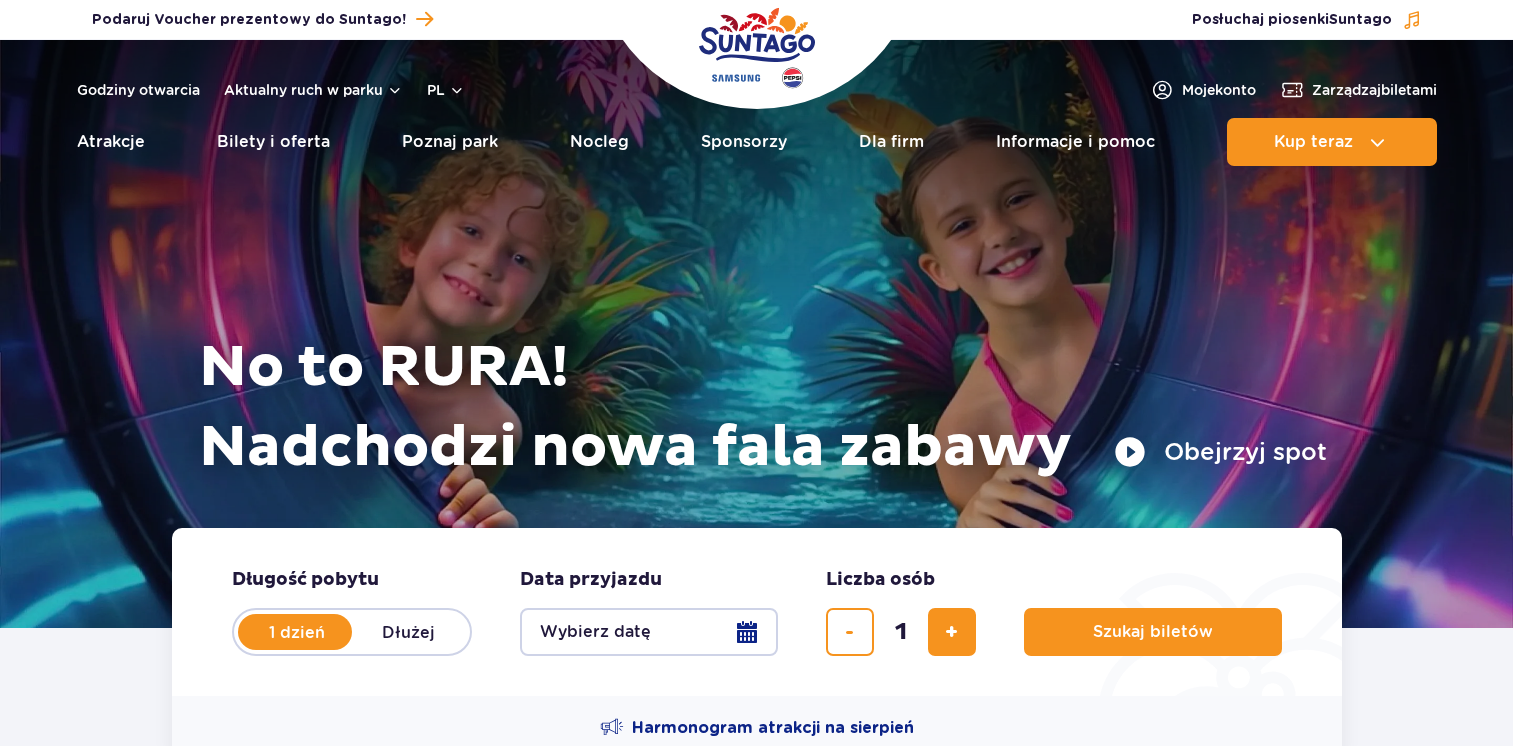 scroll, scrollTop: 0, scrollLeft: 0, axis: both 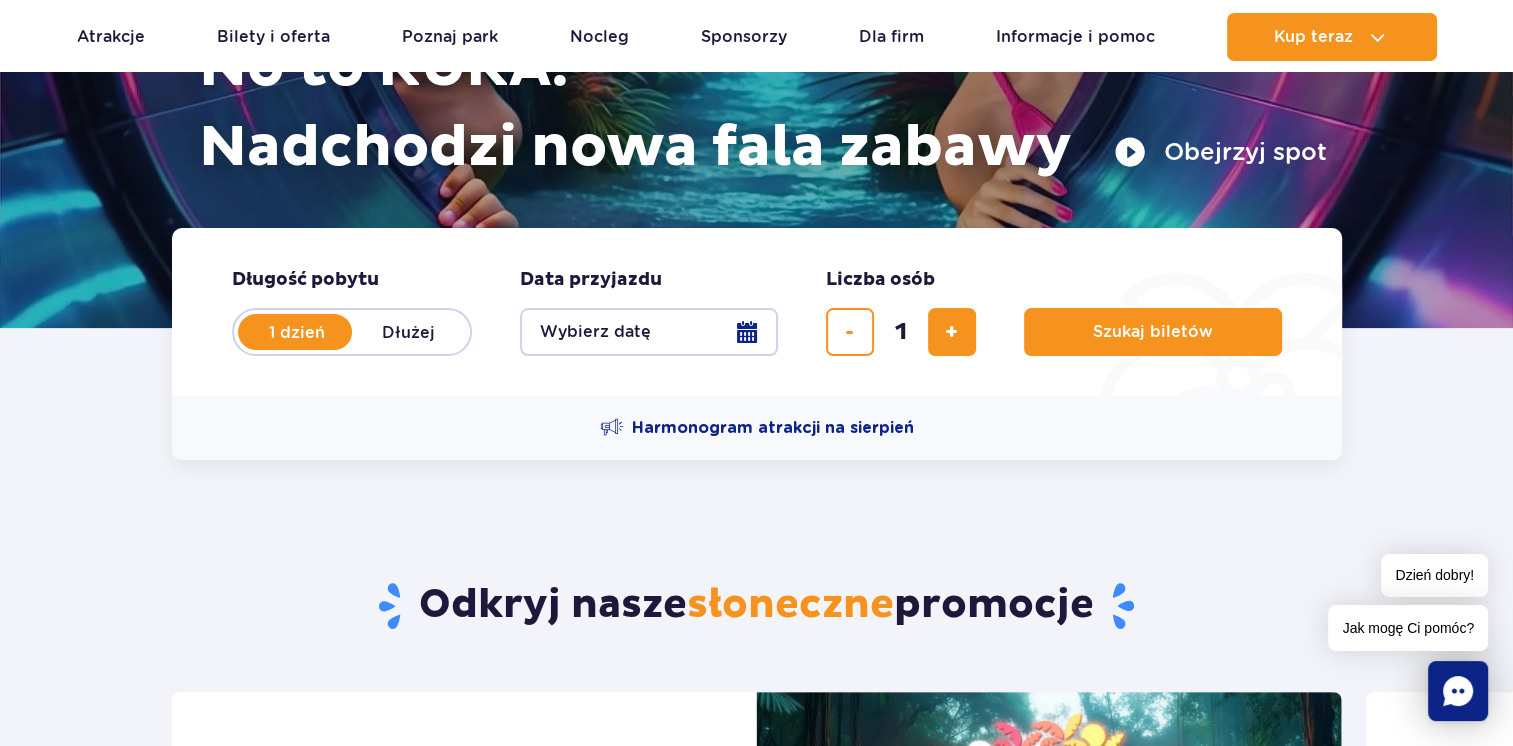 click on "Wybierz datę" at bounding box center (649, 332) 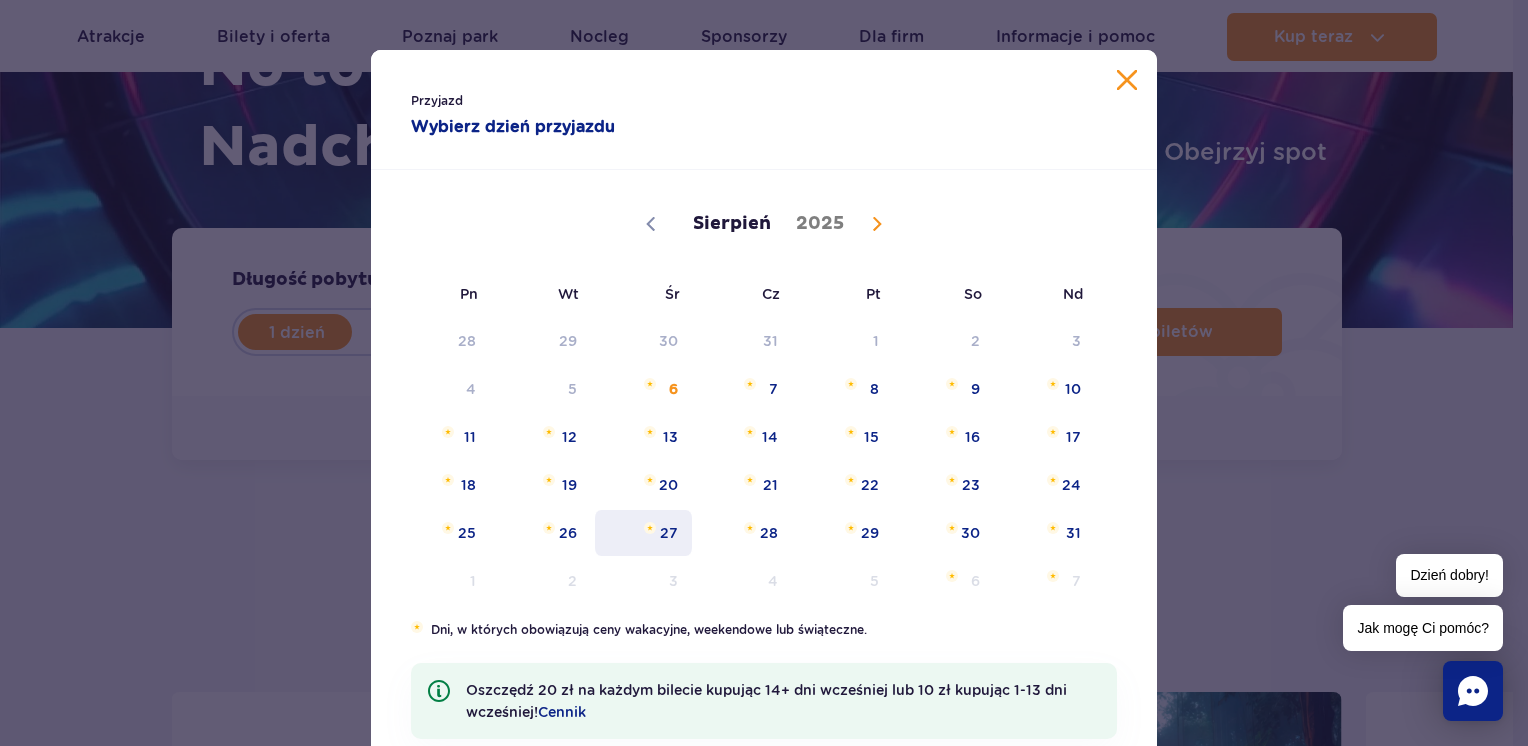 click on "27" at bounding box center (643, 533) 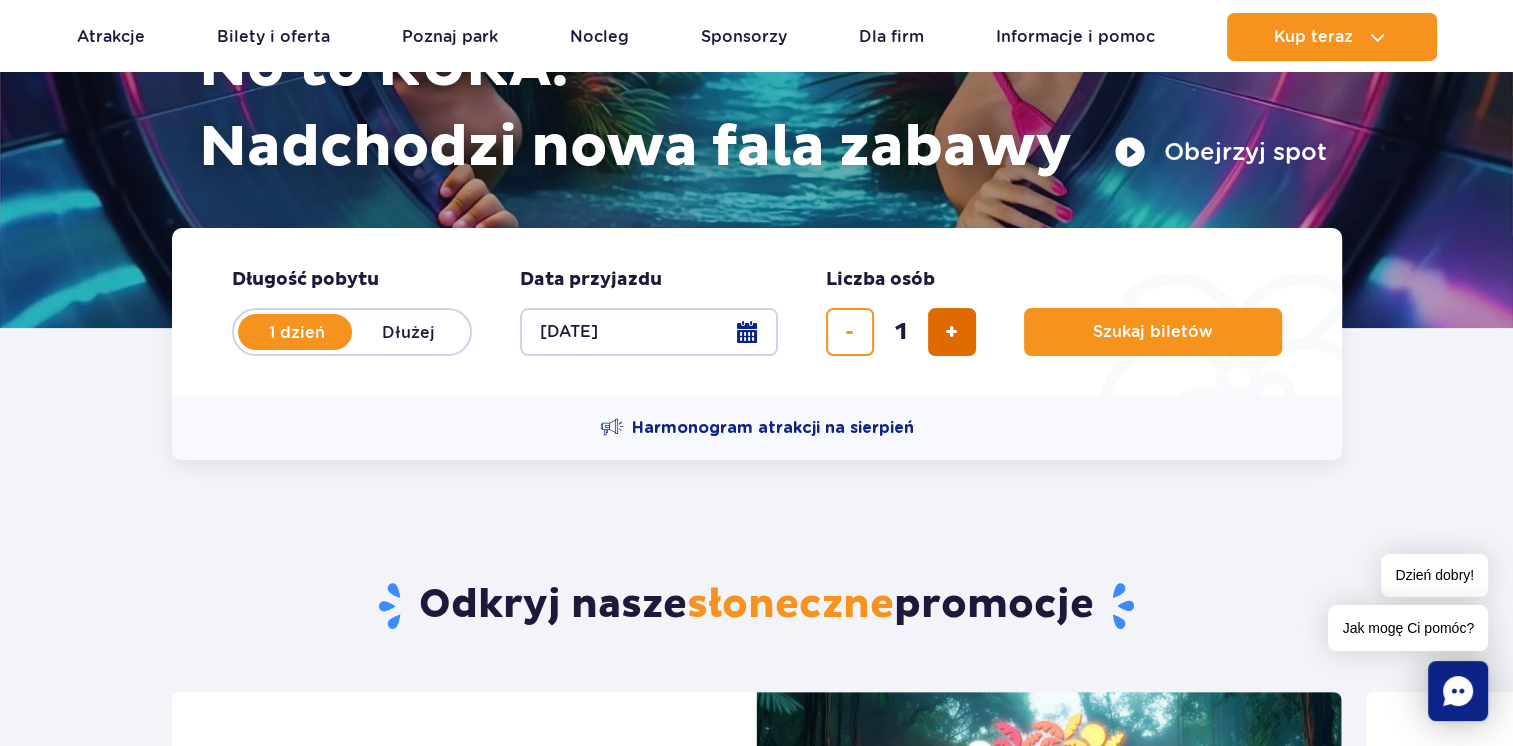 click at bounding box center (952, 332) 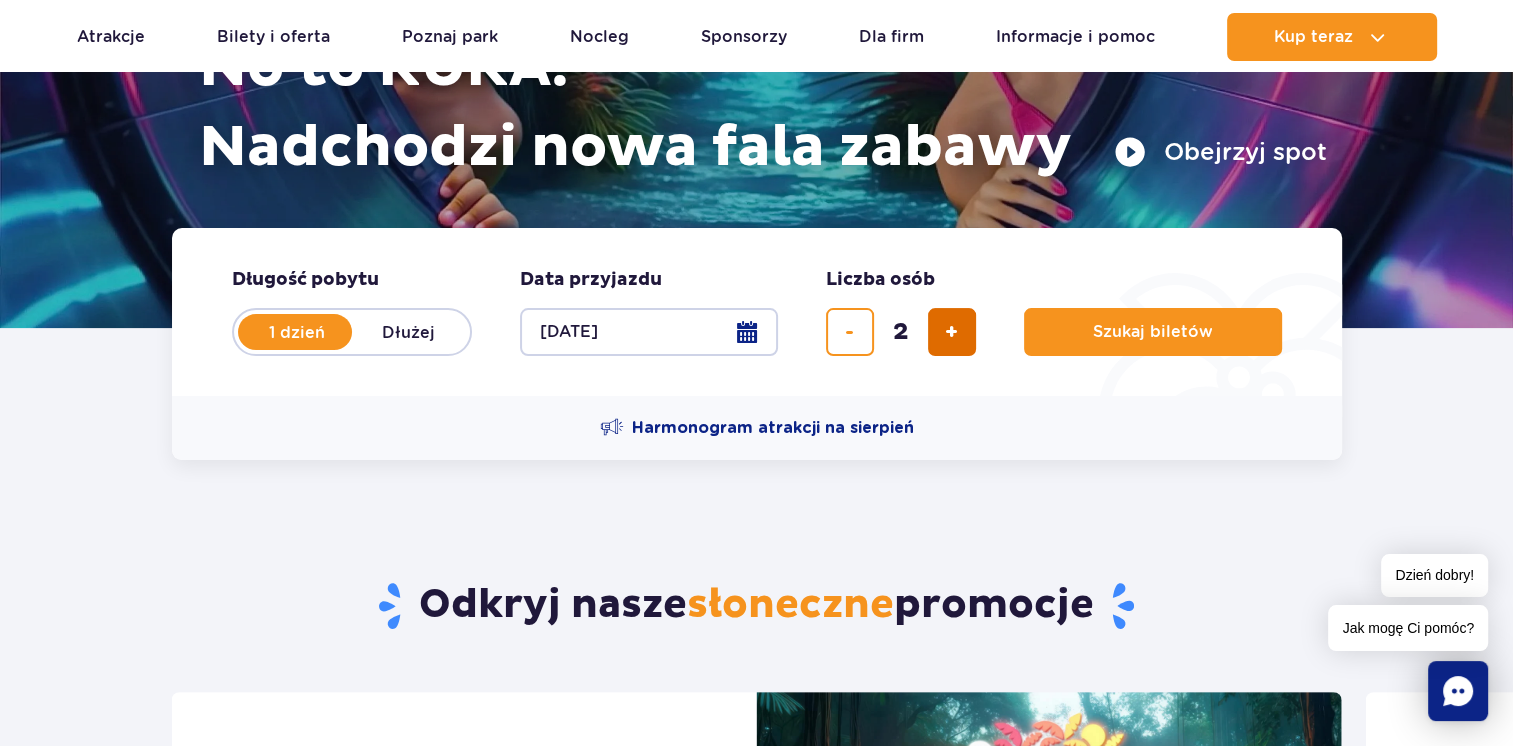 click at bounding box center (952, 332) 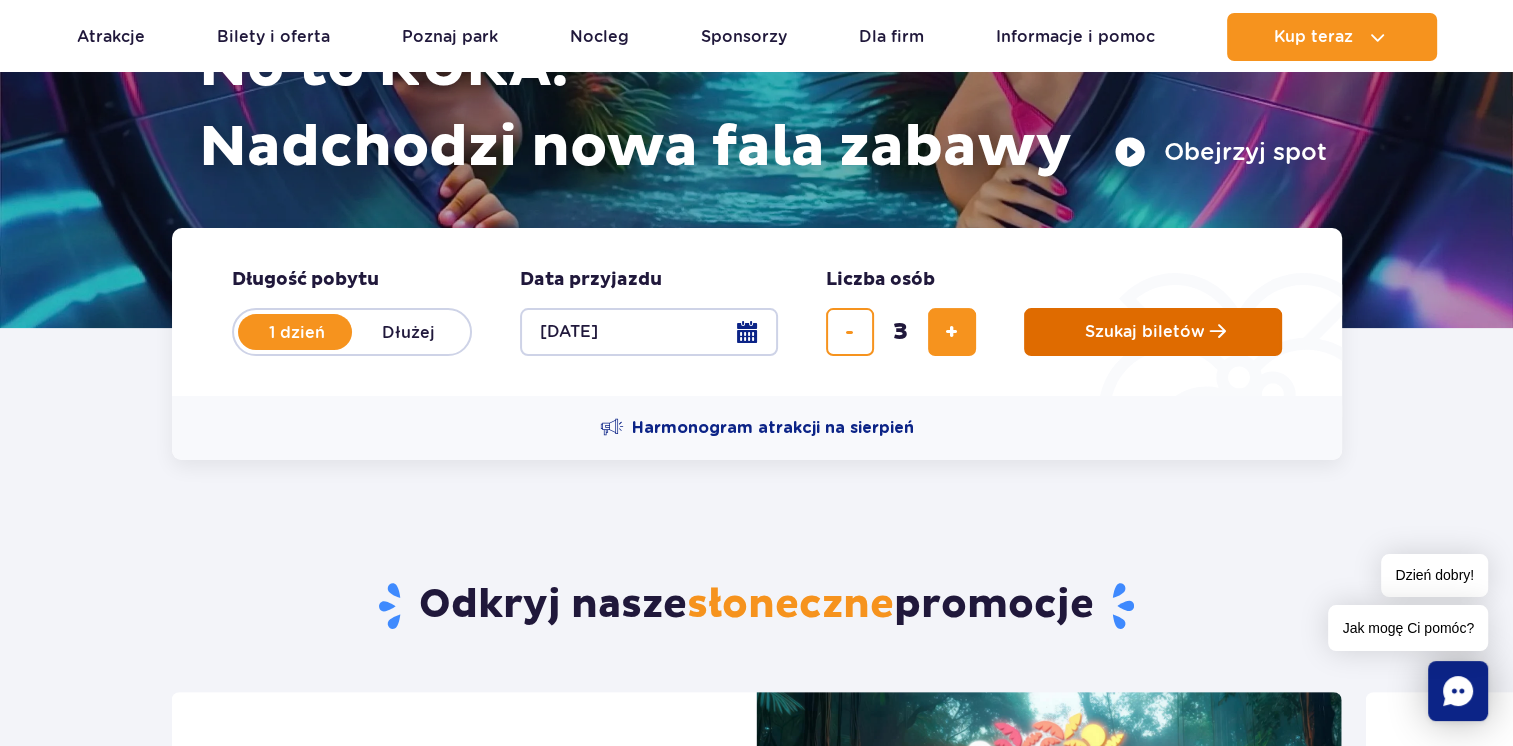 click on "Szukaj biletów" at bounding box center (1153, 332) 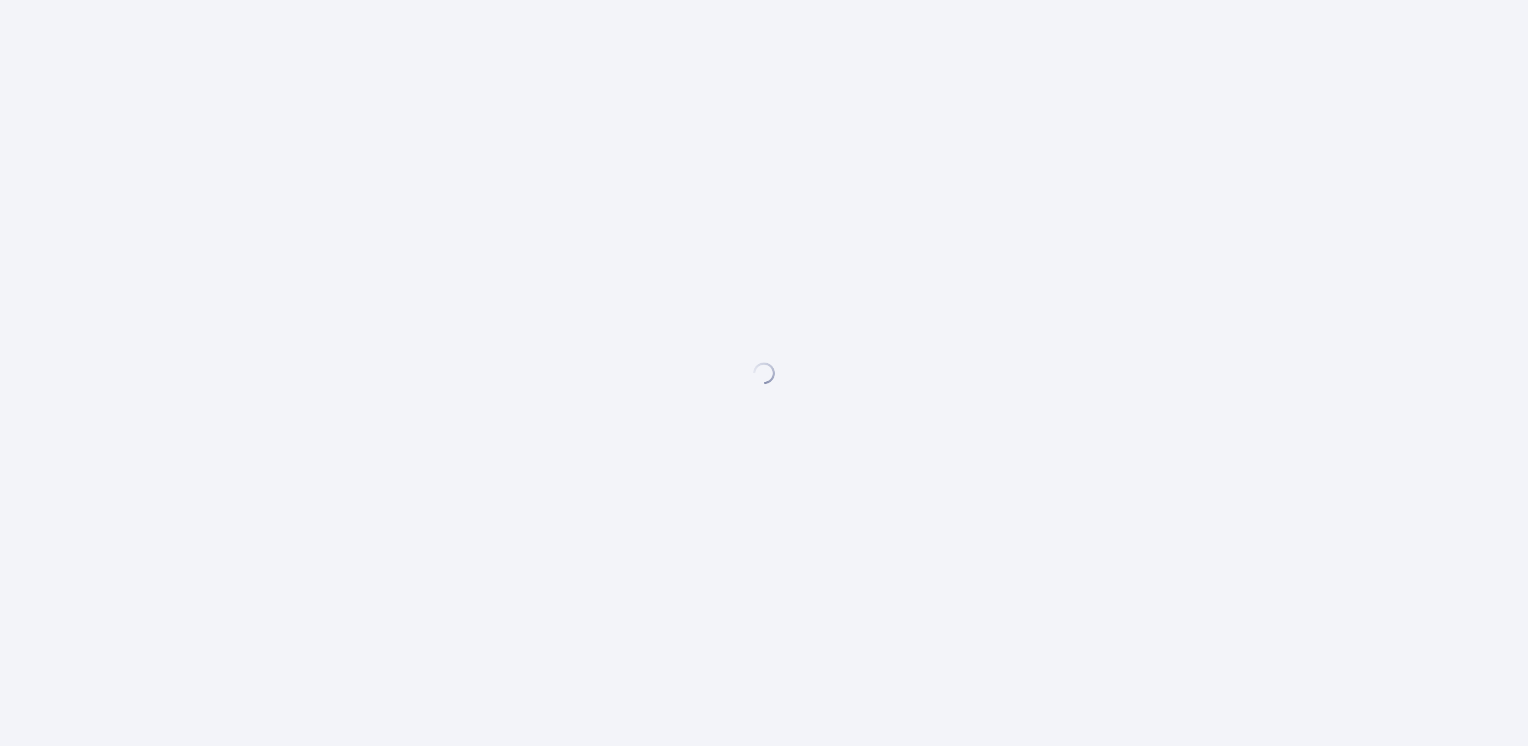 scroll, scrollTop: 0, scrollLeft: 0, axis: both 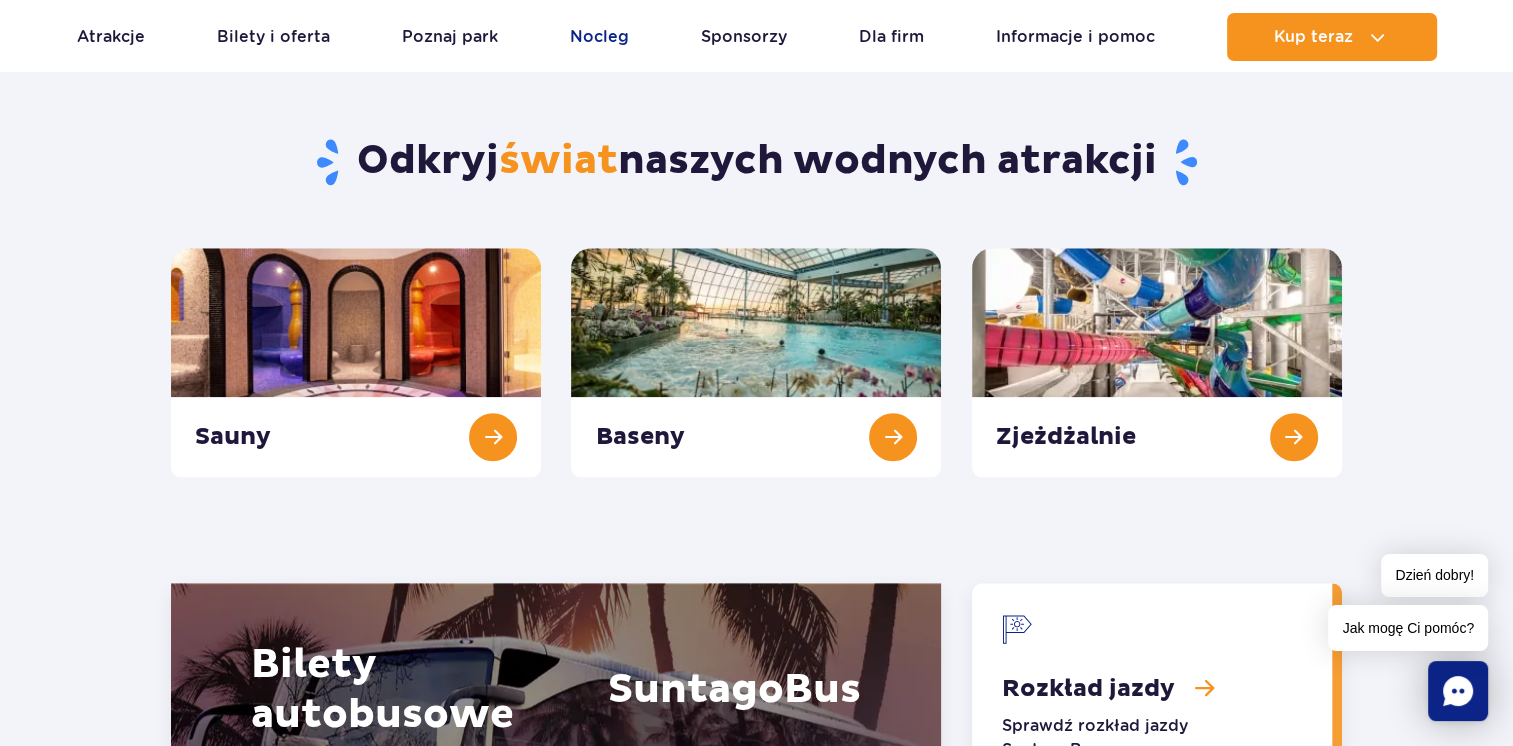 click on "Nocleg" at bounding box center [599, 37] 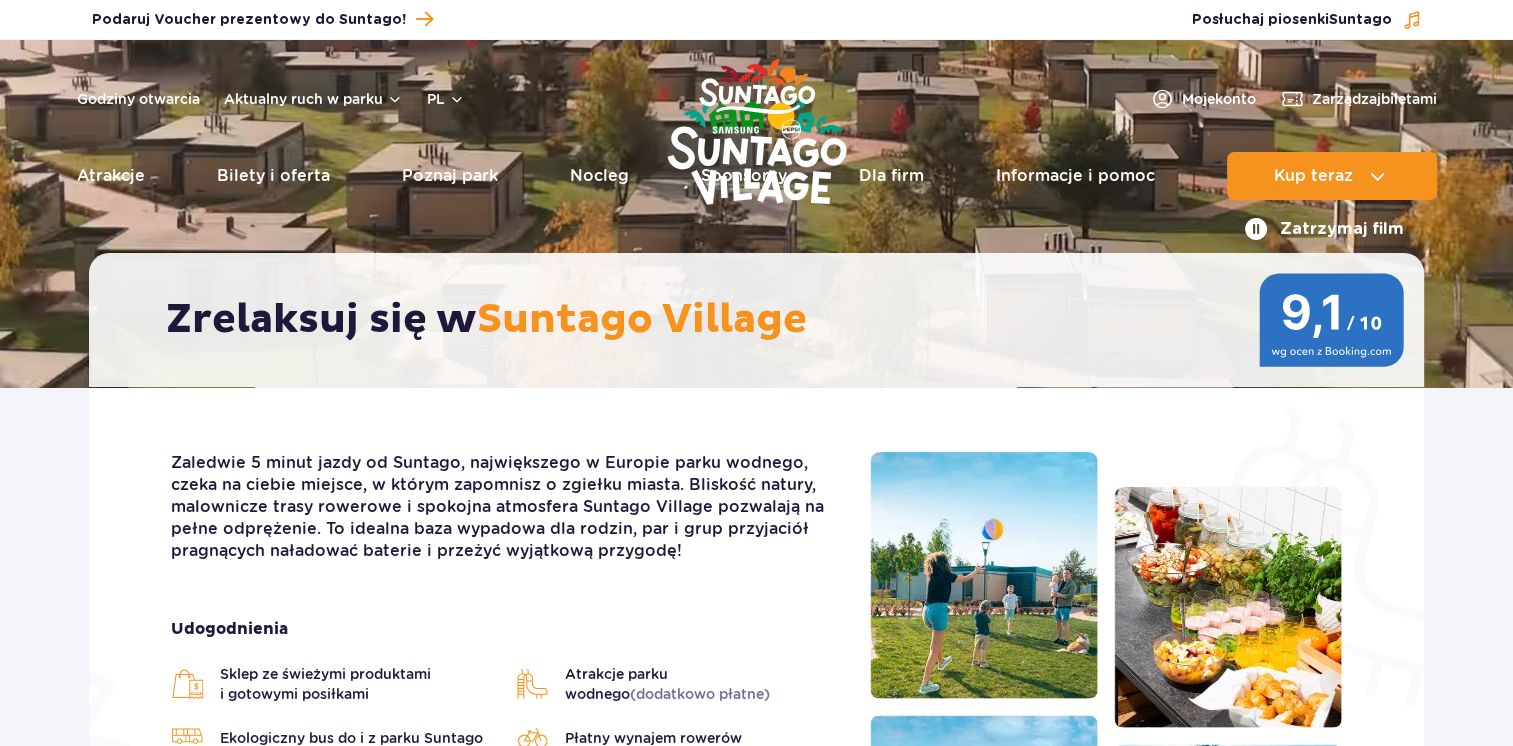 scroll, scrollTop: 0, scrollLeft: 0, axis: both 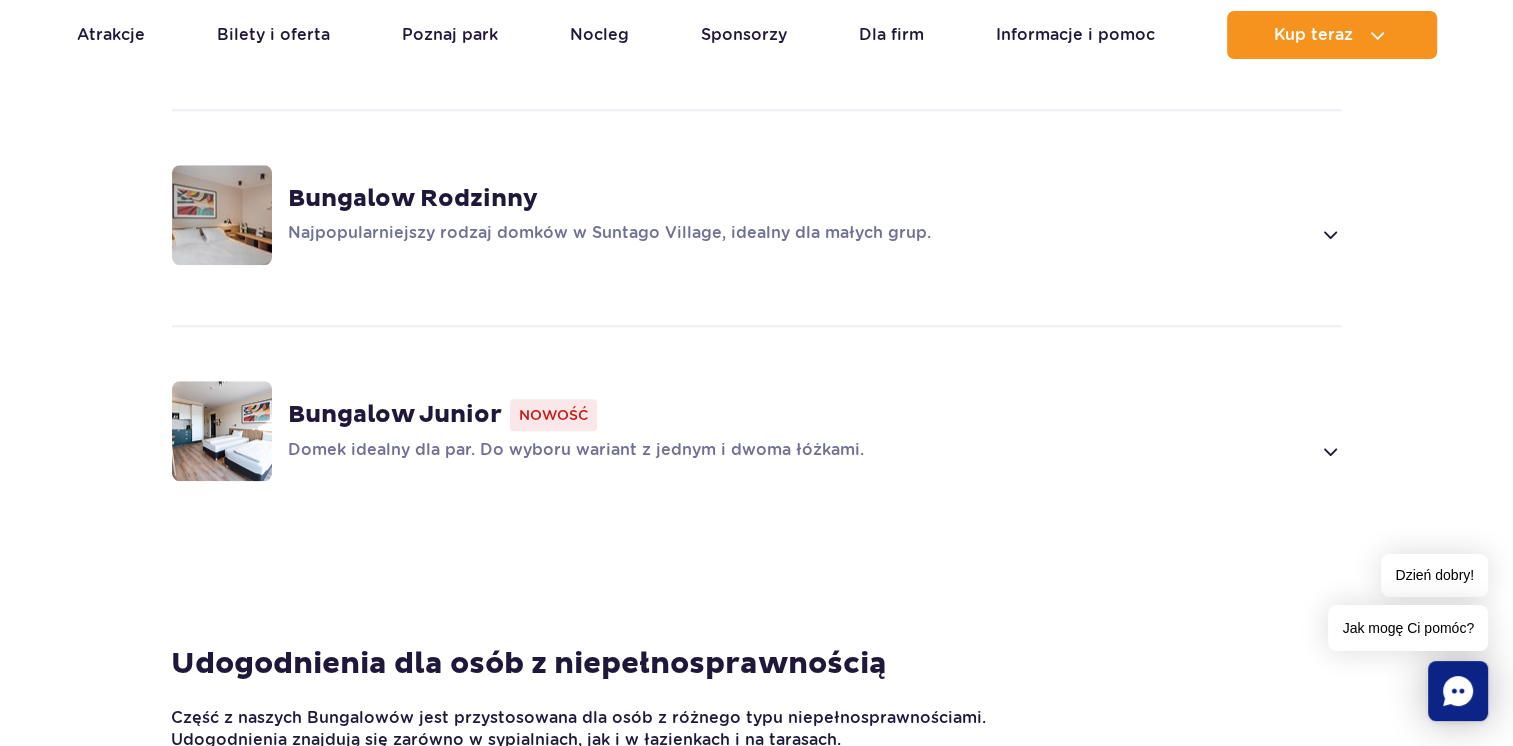 click on "Bungalow Rodzinny" at bounding box center [413, 199] 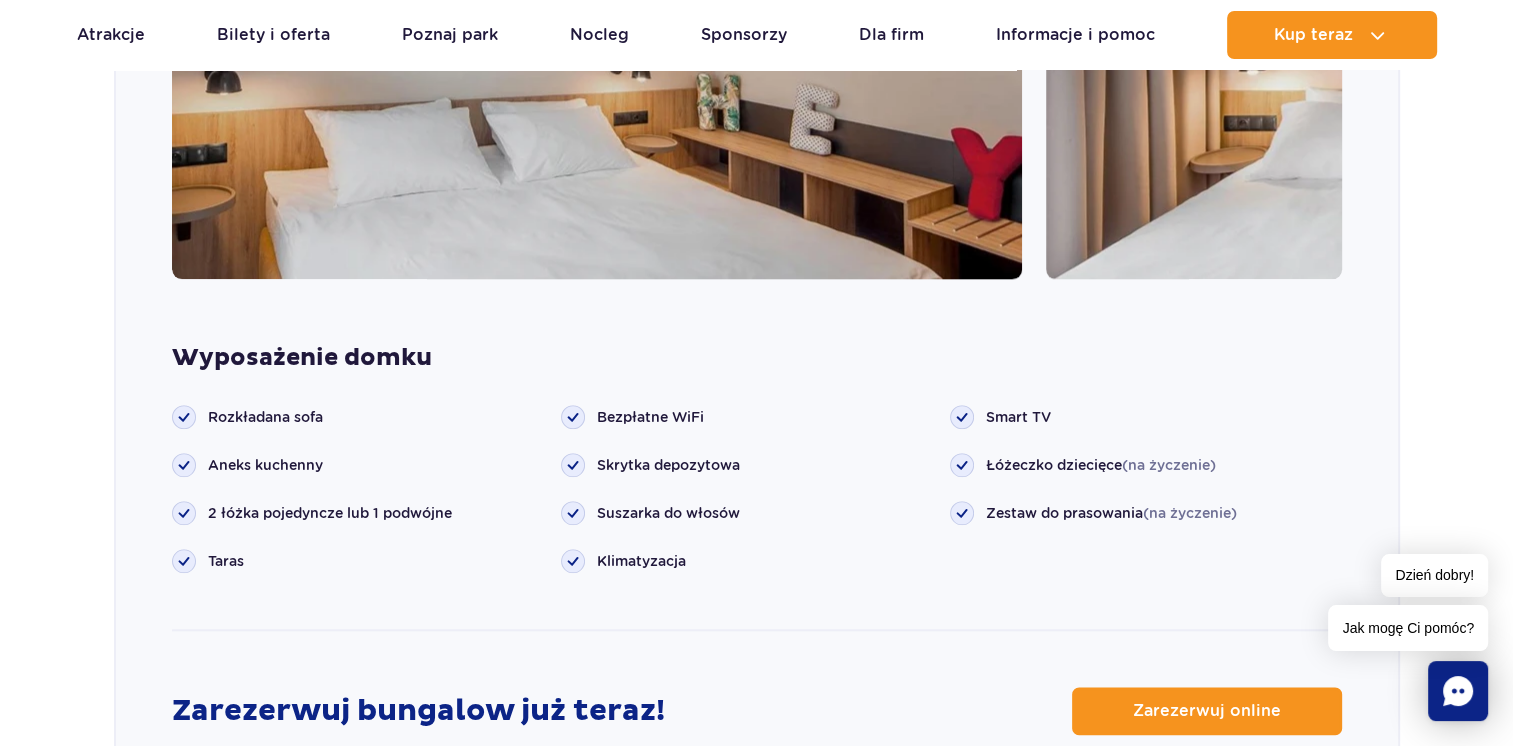 scroll, scrollTop: 2316, scrollLeft: 0, axis: vertical 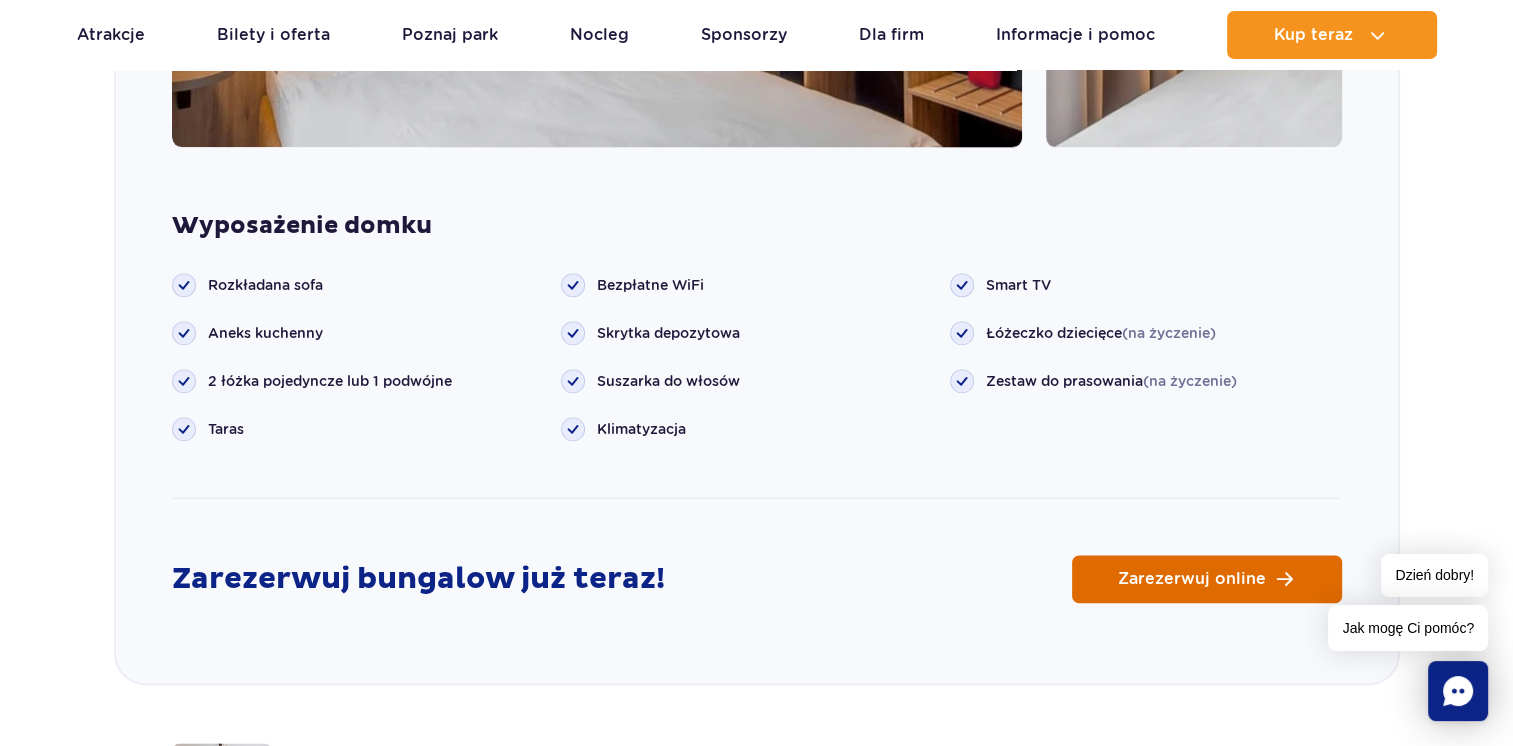 click on "Zarezerwuj online" at bounding box center [1207, 579] 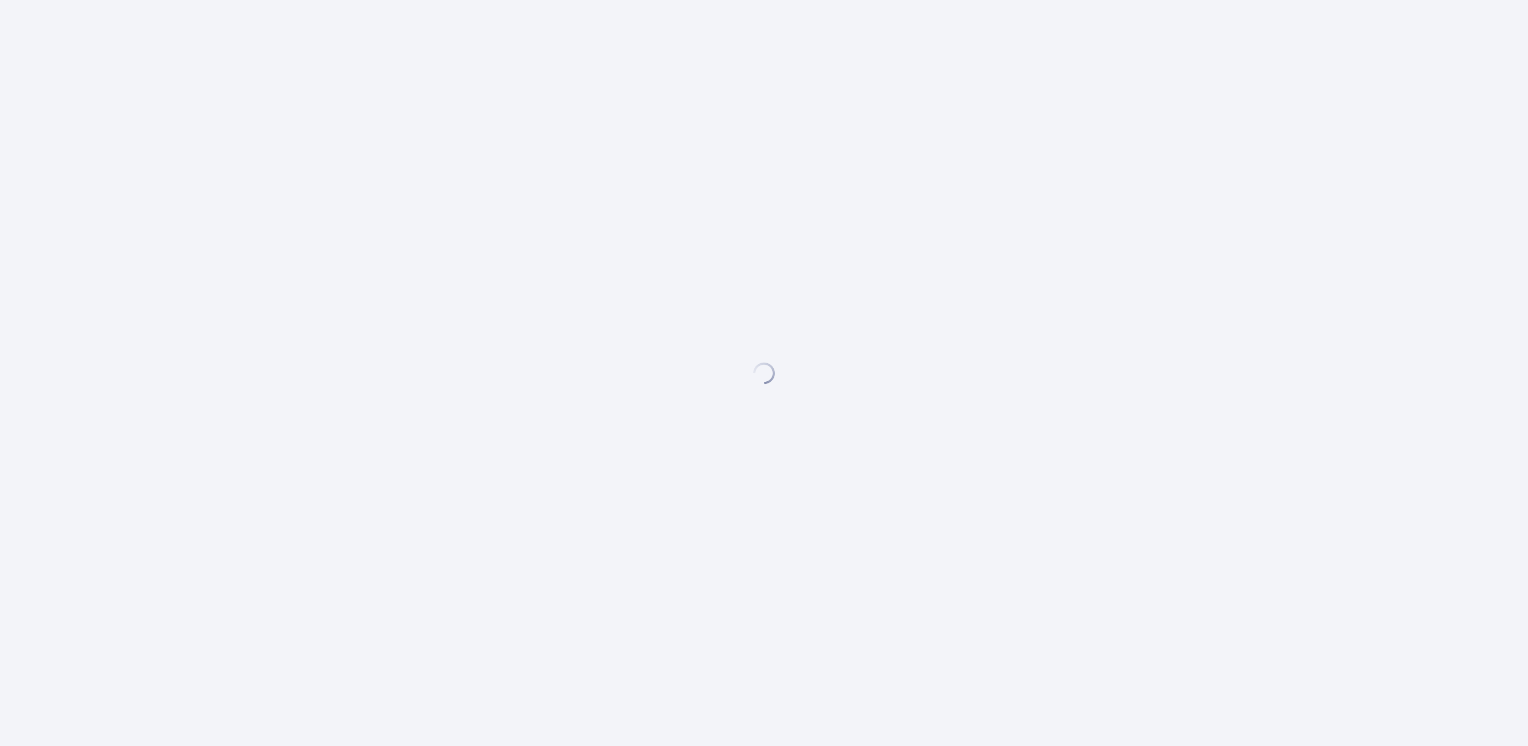 scroll, scrollTop: 0, scrollLeft: 0, axis: both 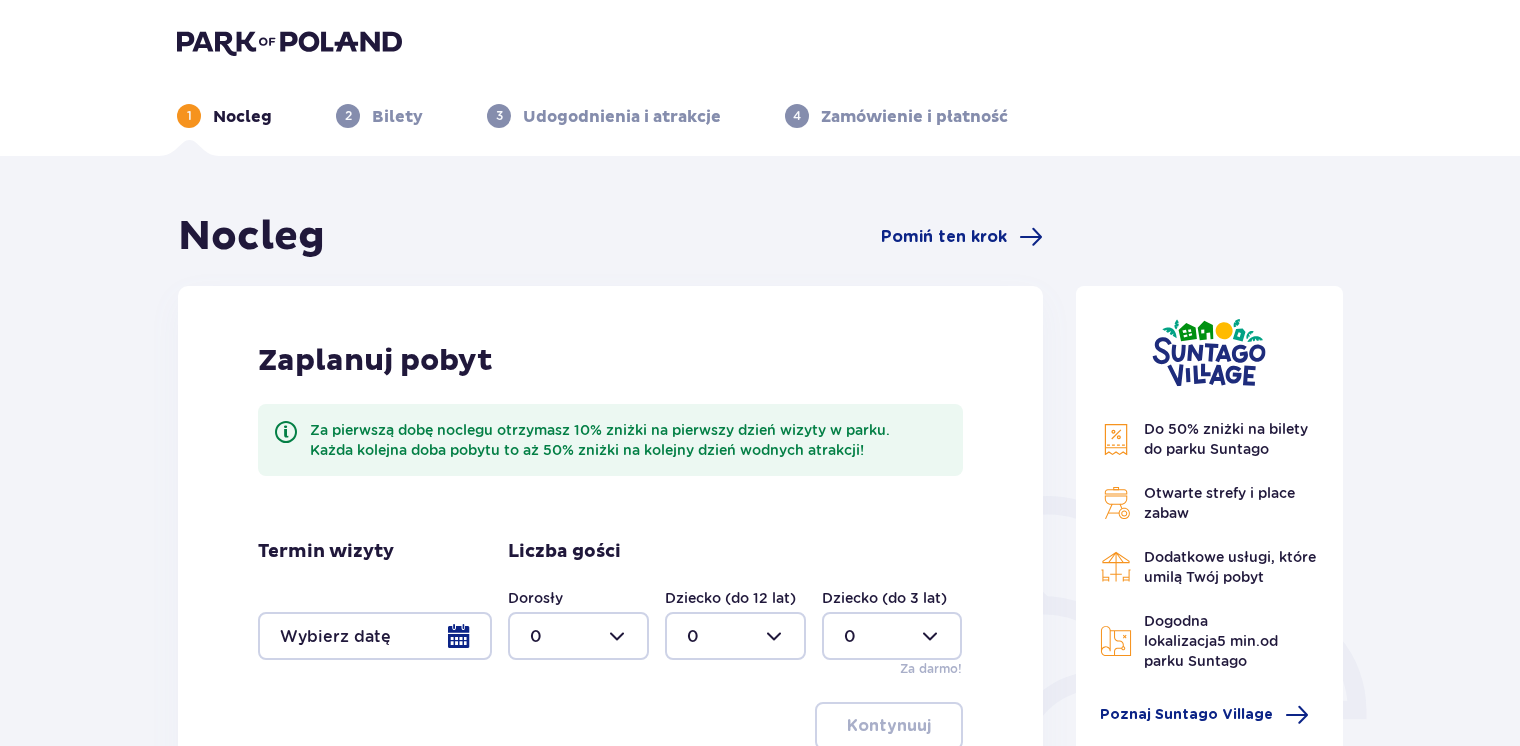 click at bounding box center [375, 636] 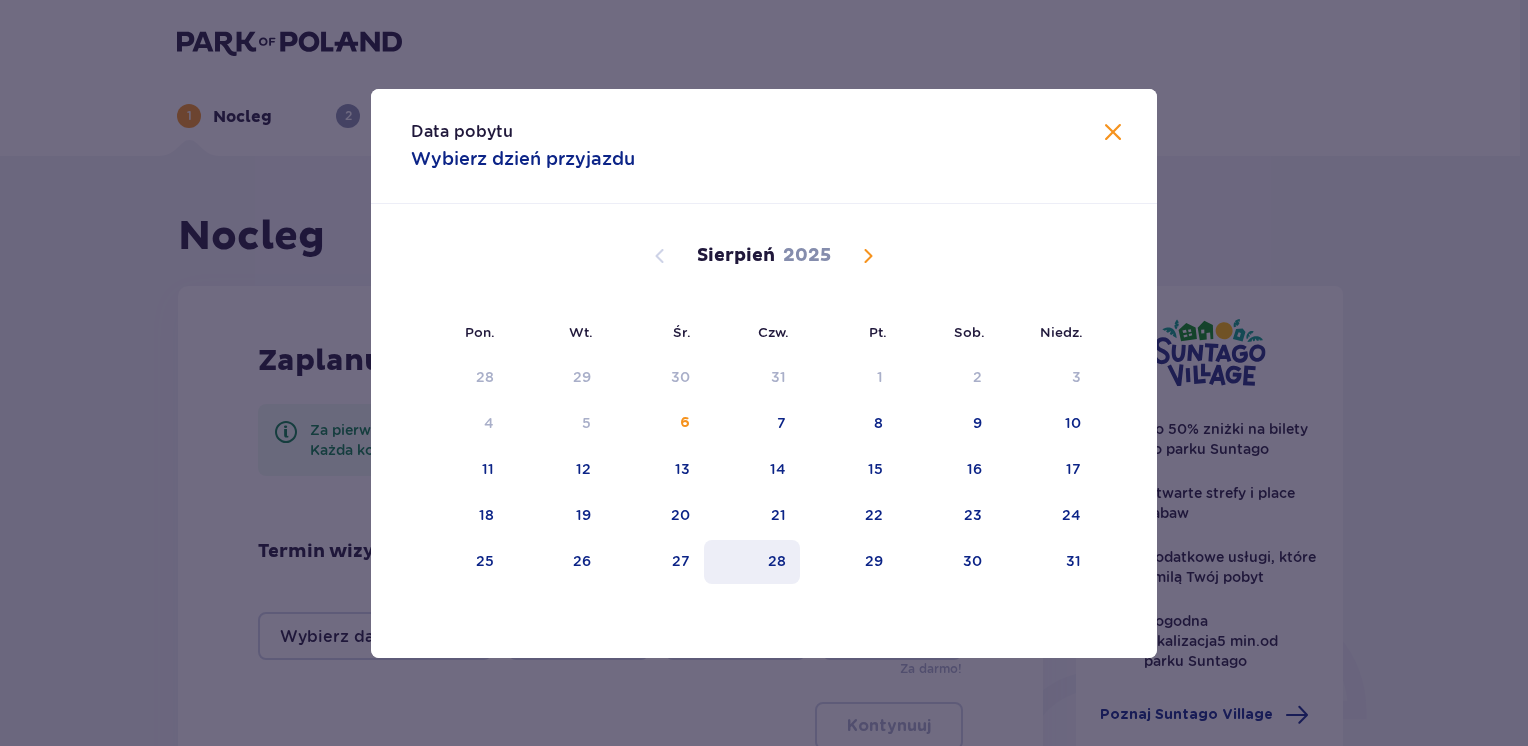 click on "28" at bounding box center (752, 562) 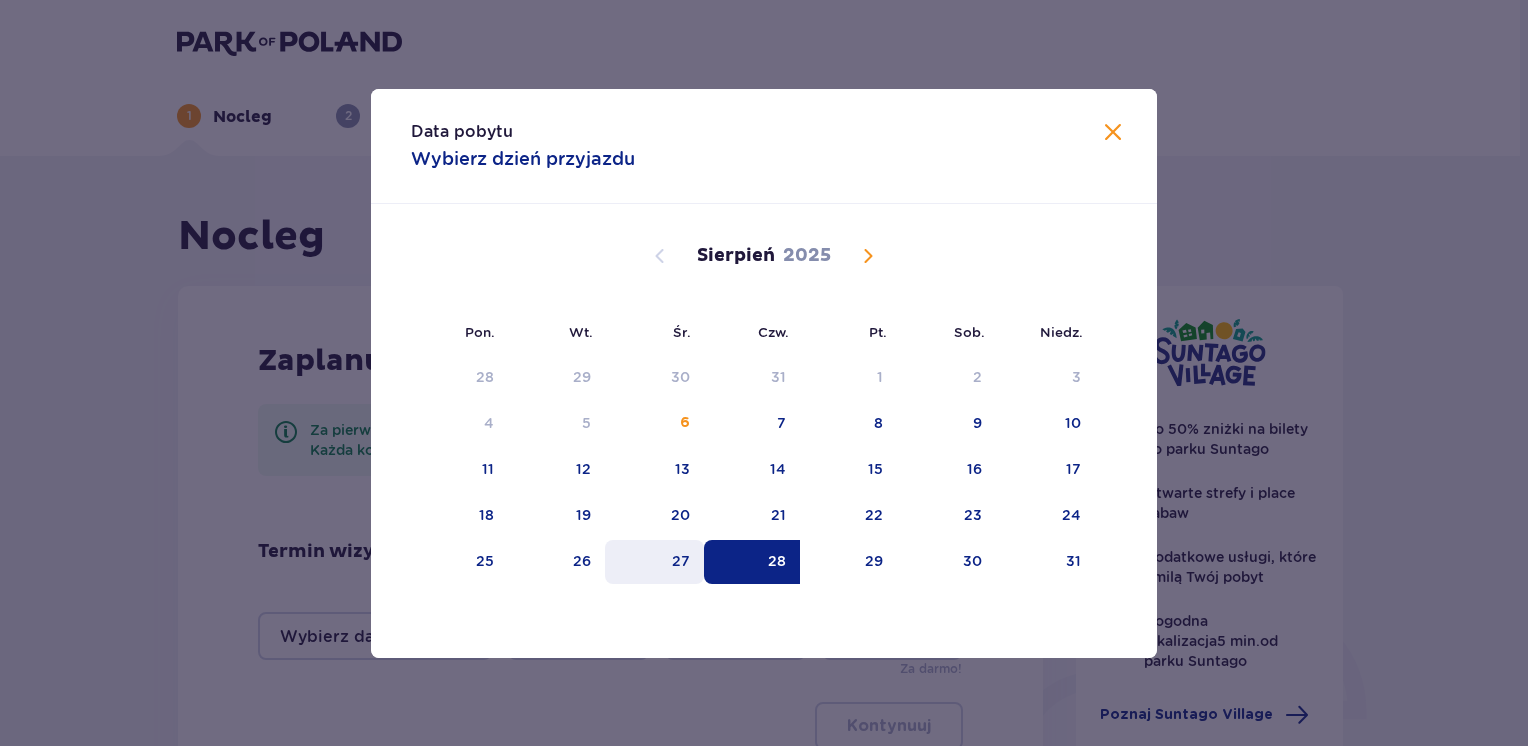 click on "27" at bounding box center [681, 561] 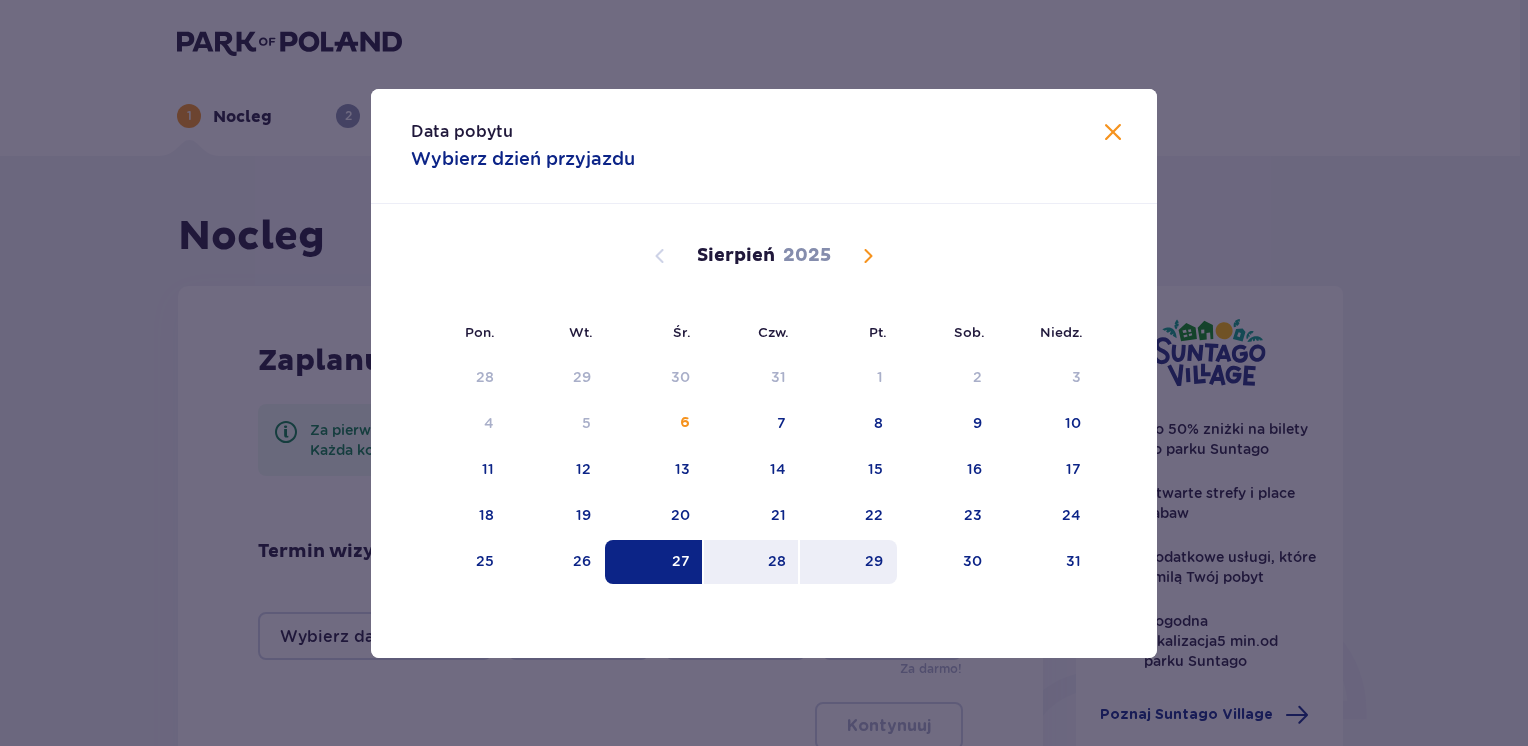 click on "29" at bounding box center (874, 561) 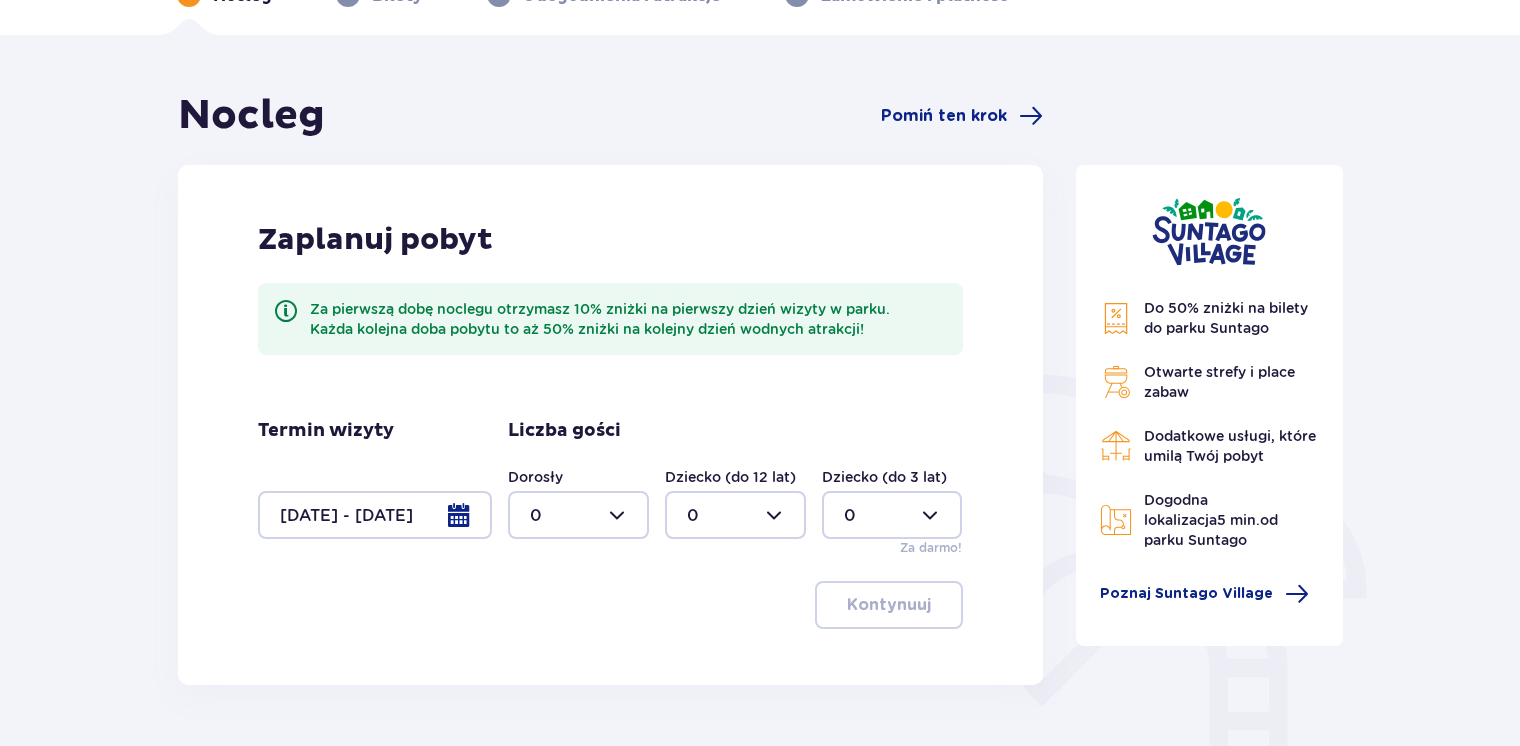 scroll, scrollTop: 200, scrollLeft: 0, axis: vertical 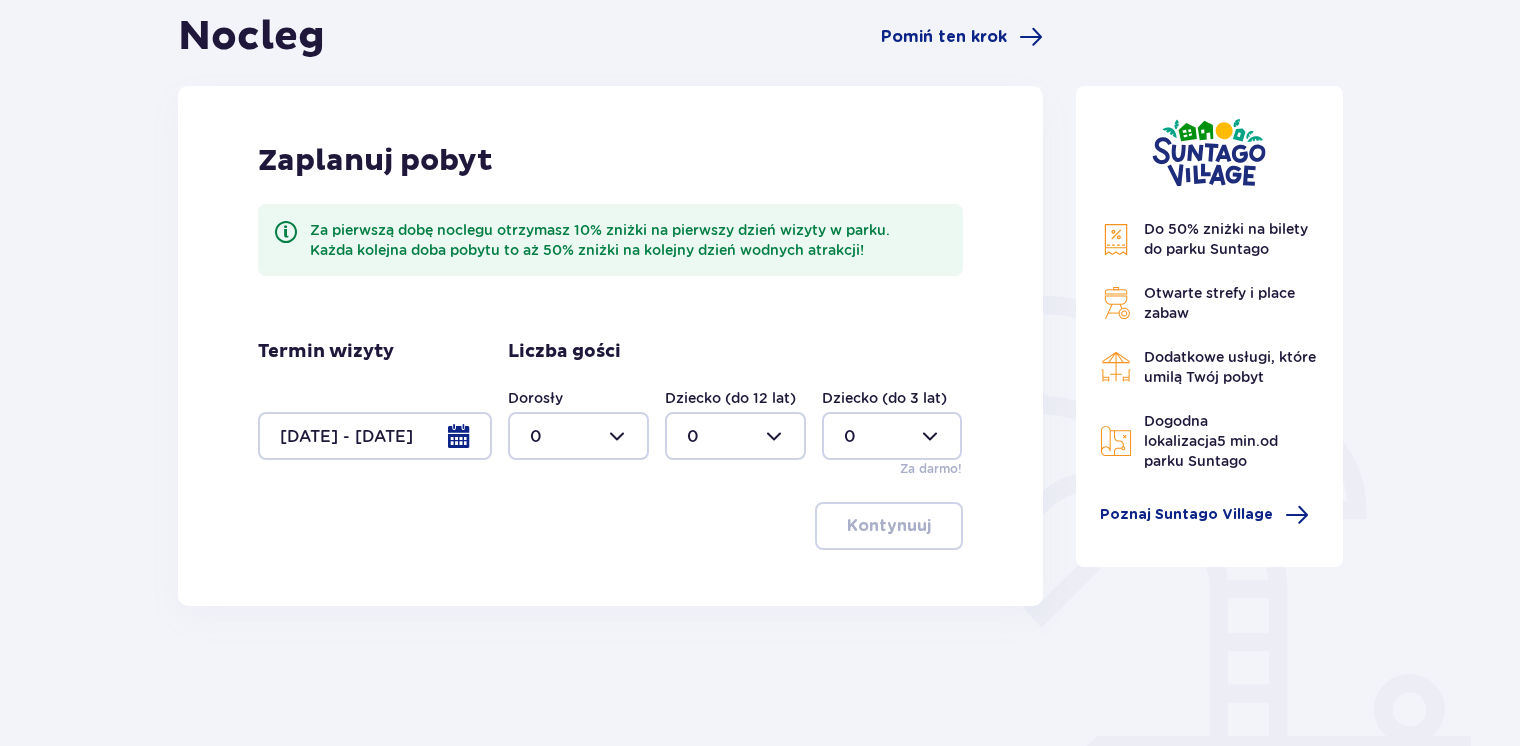 click at bounding box center [578, 436] 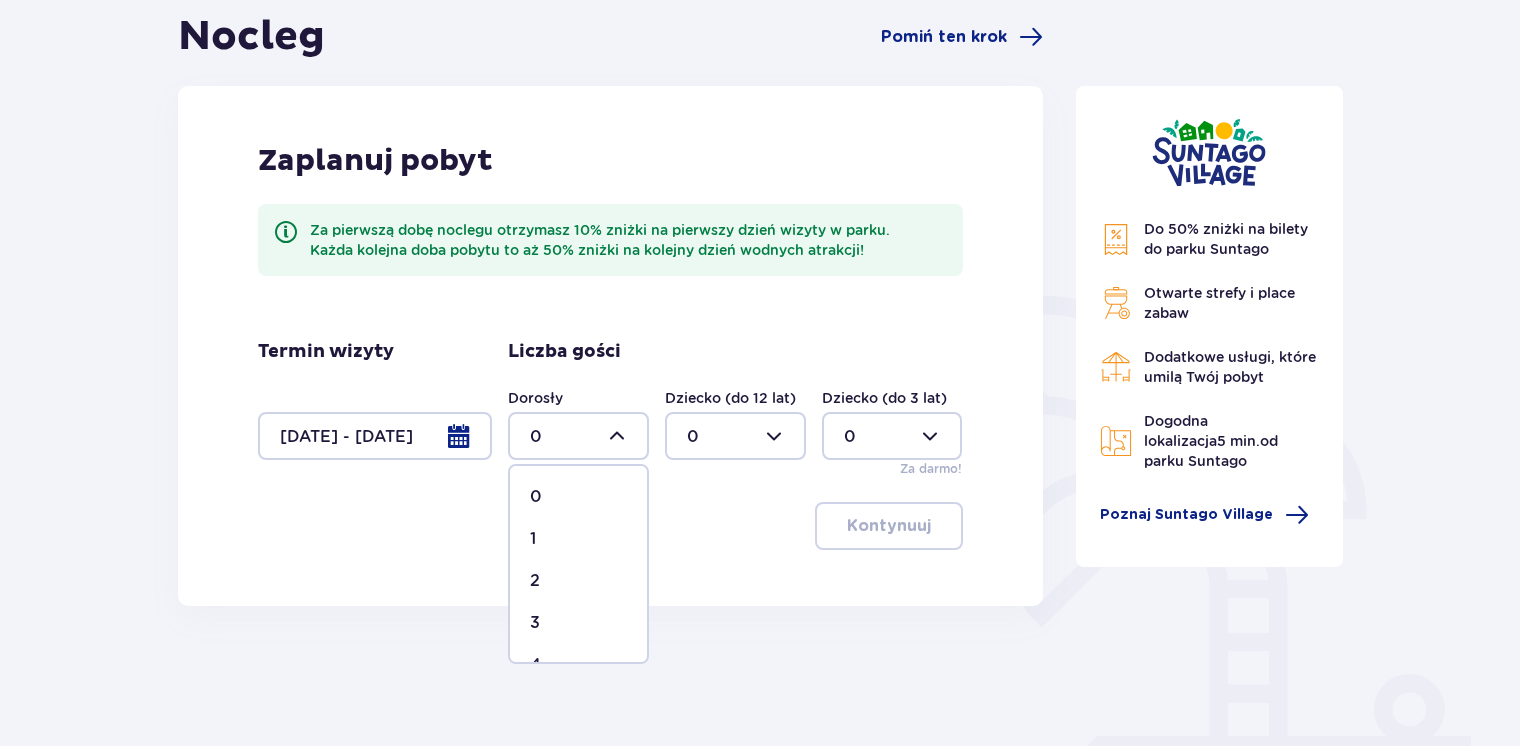 click on "1" at bounding box center [578, 539] 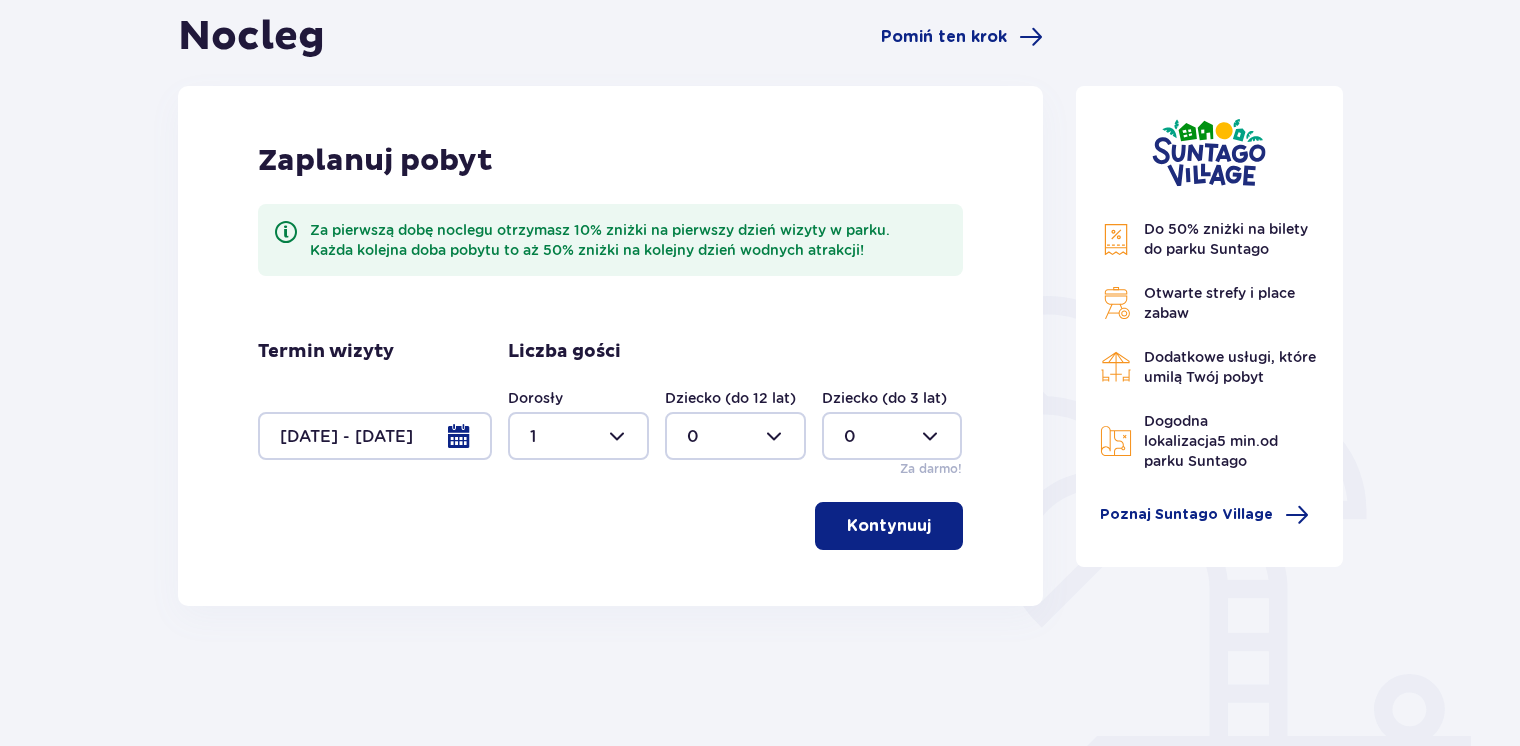 click at bounding box center (735, 436) 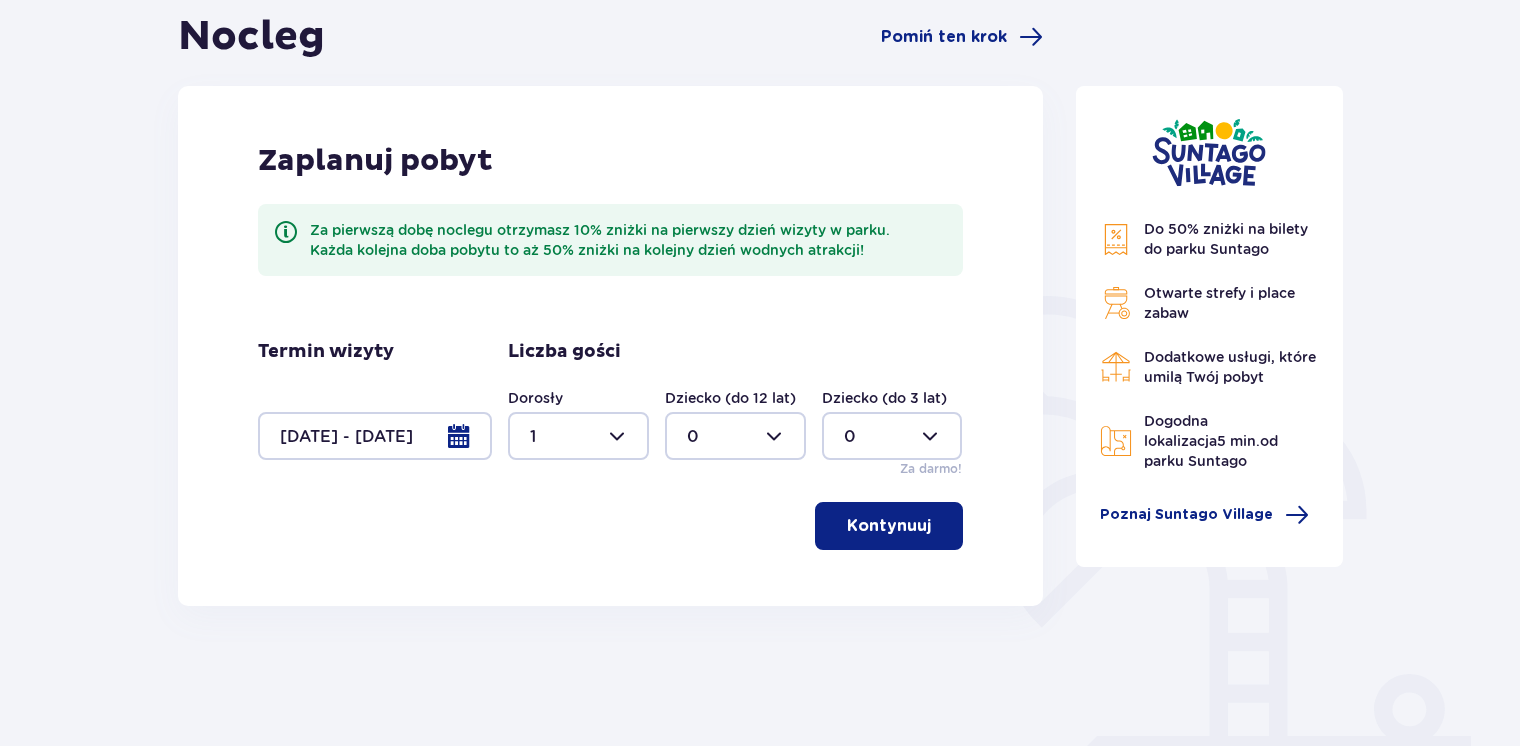 click on "Zaplanuj pobyt Za pierwszą dobę noclegu otrzymasz 10% zniżki na pierwszy dzień wizyty w parku. Każda kolejna doba pobytu to aż 50% zniżki na kolejny dzień wodnych atrakcji! Termin wizyty 27.08.25 - 29.08.25 Liczba gości Dorosły   1 Dziecko (do 12 lat)   0 Dziecko (do 3 lat)   0 Za darmo! Kontynuuj" at bounding box center [610, 346] 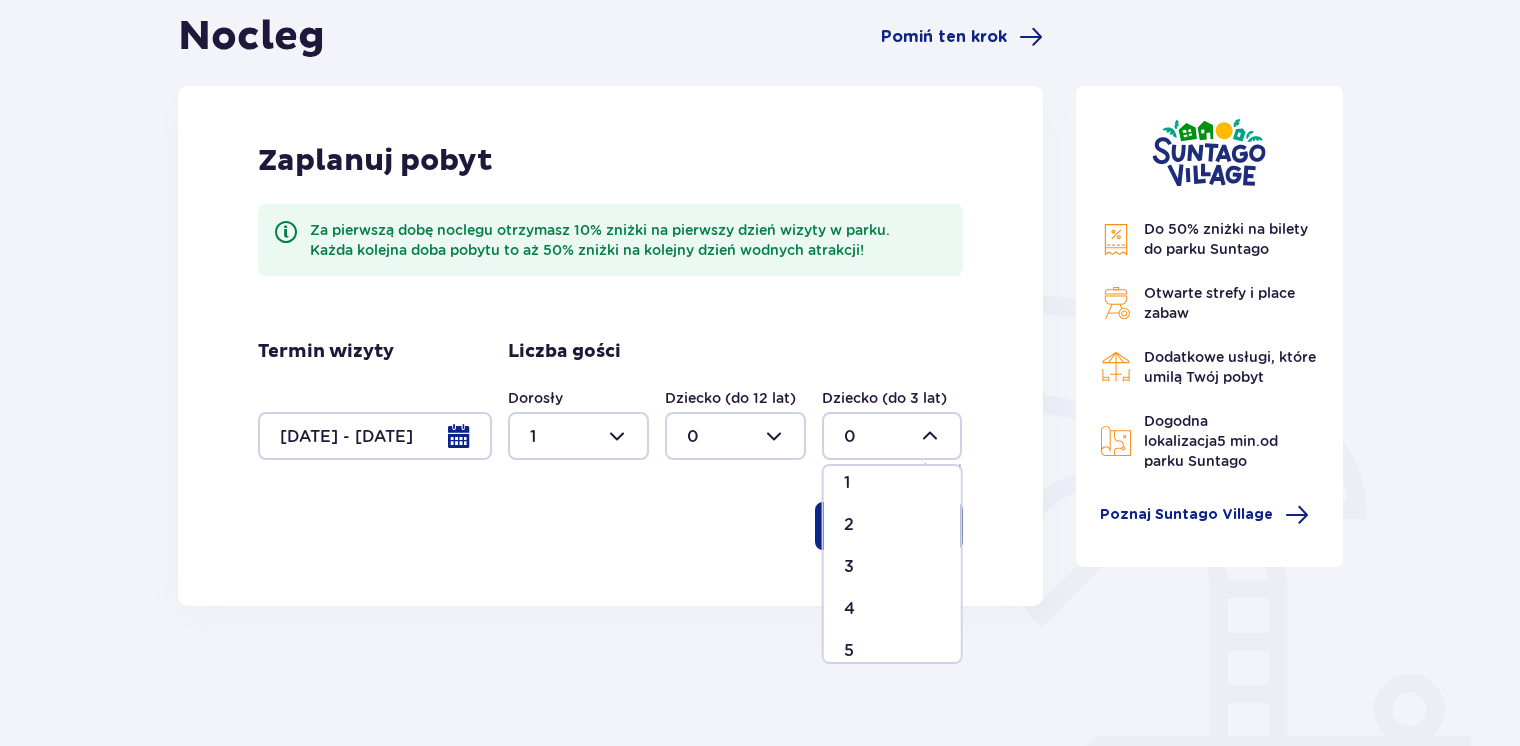 scroll, scrollTop: 100, scrollLeft: 0, axis: vertical 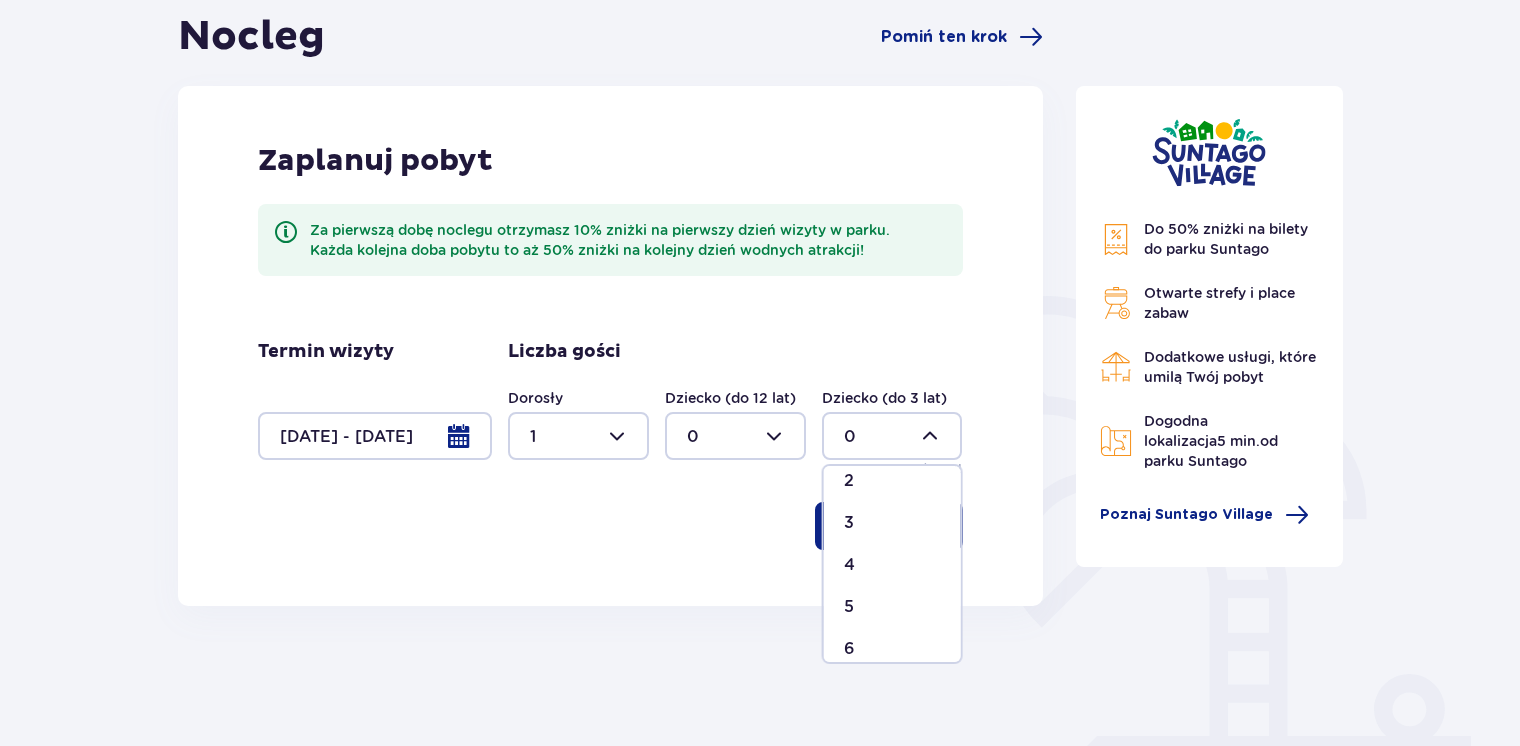 click on "3" at bounding box center (892, 523) 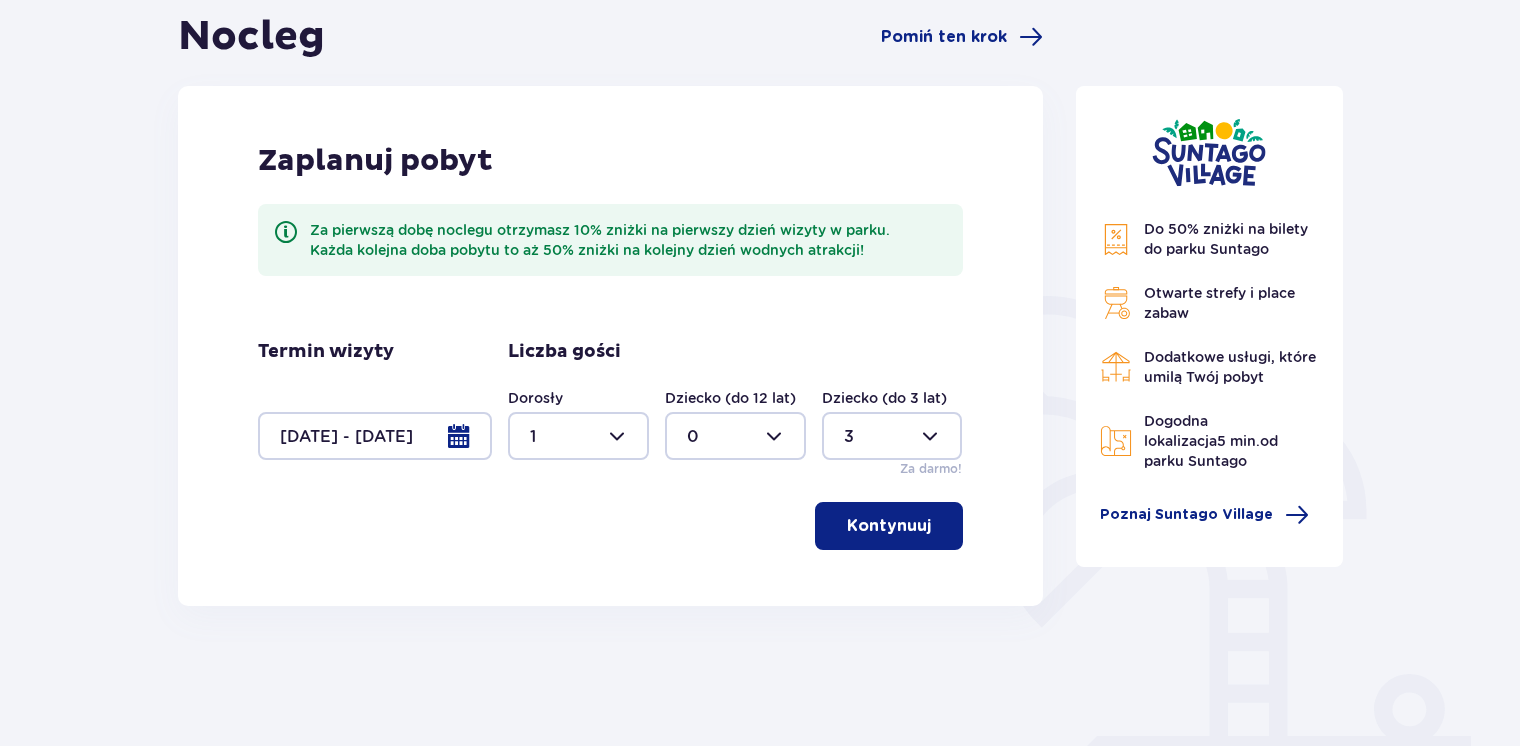 click at bounding box center (892, 436) 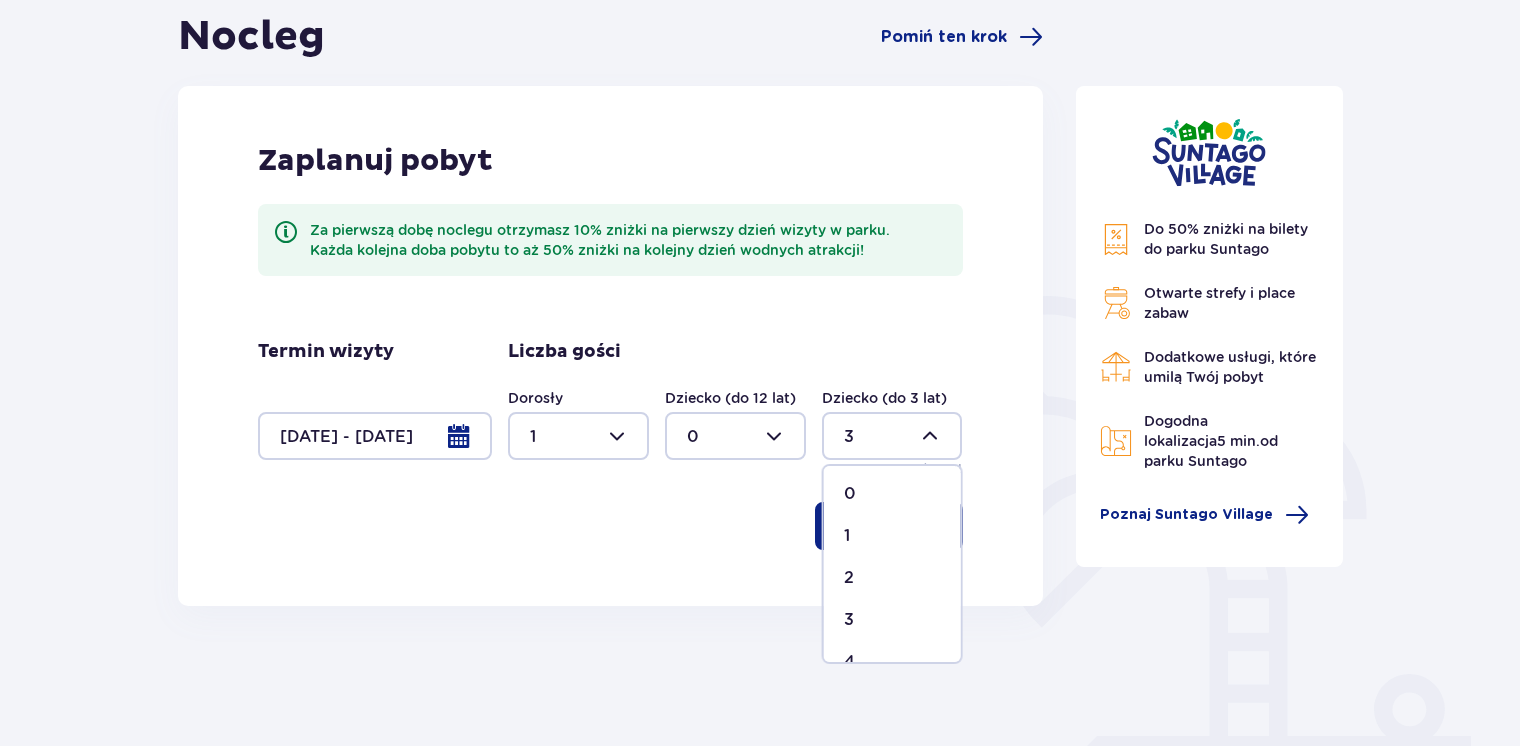 scroll, scrollTop: 0, scrollLeft: 0, axis: both 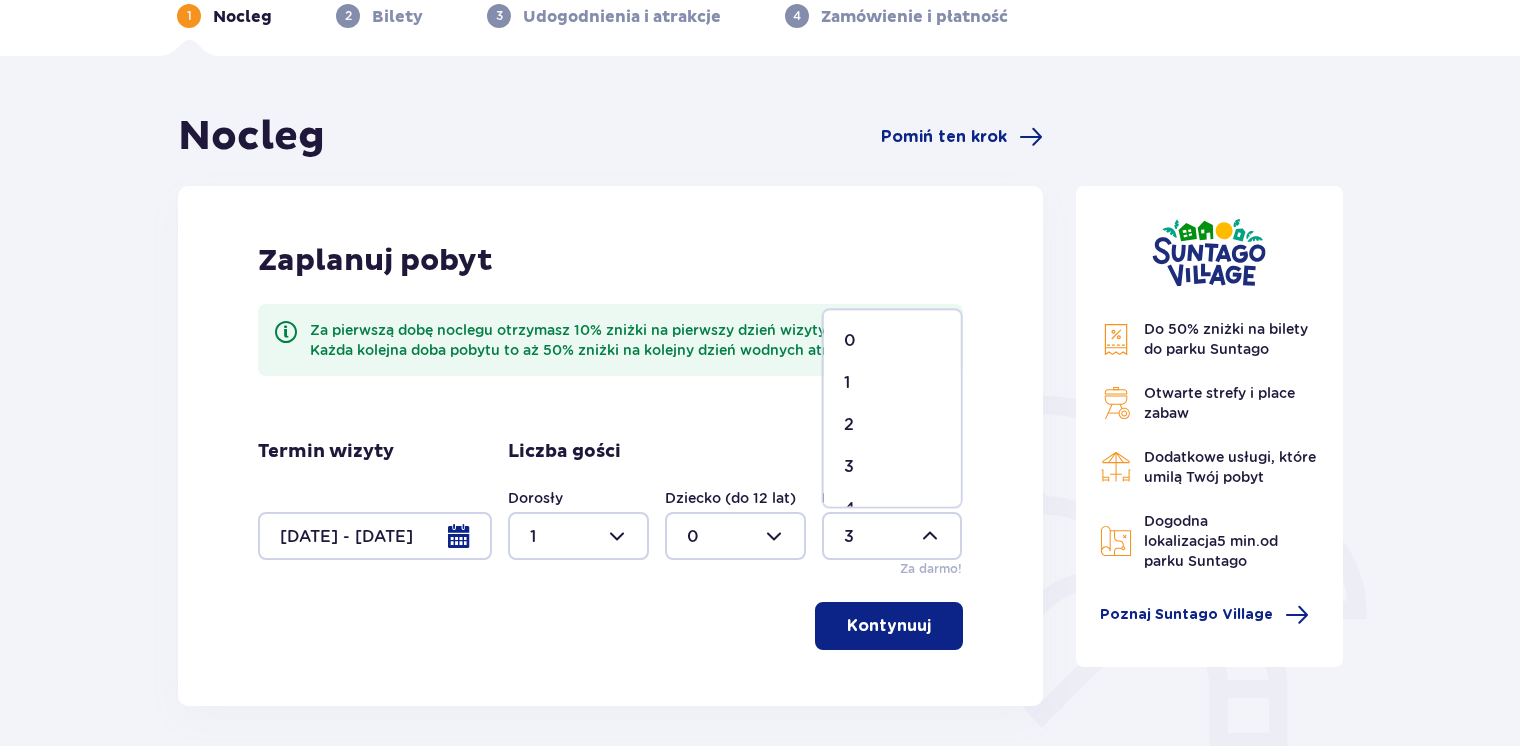 click on "2" at bounding box center [849, 425] 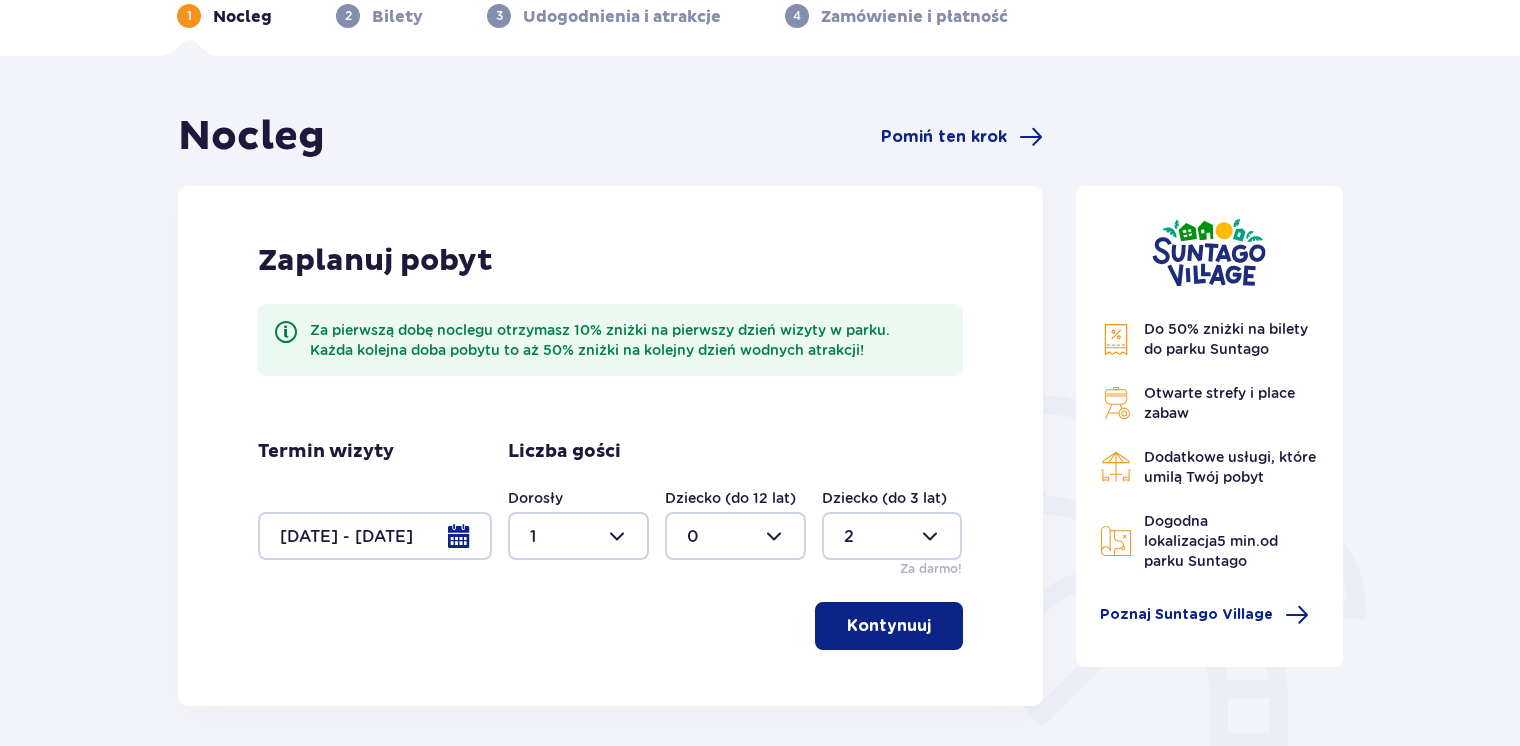 click at bounding box center [735, 536] 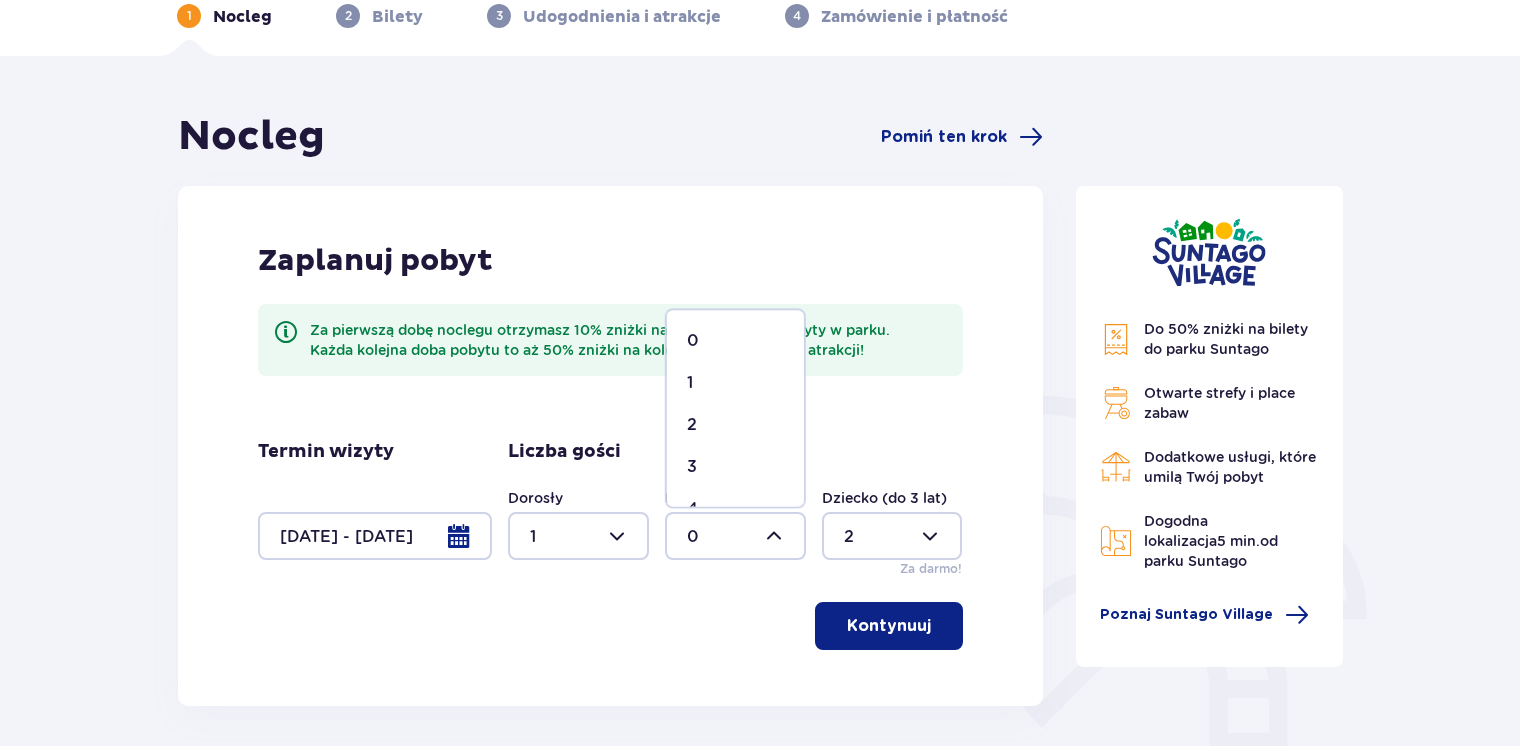 scroll, scrollTop: 200, scrollLeft: 0, axis: vertical 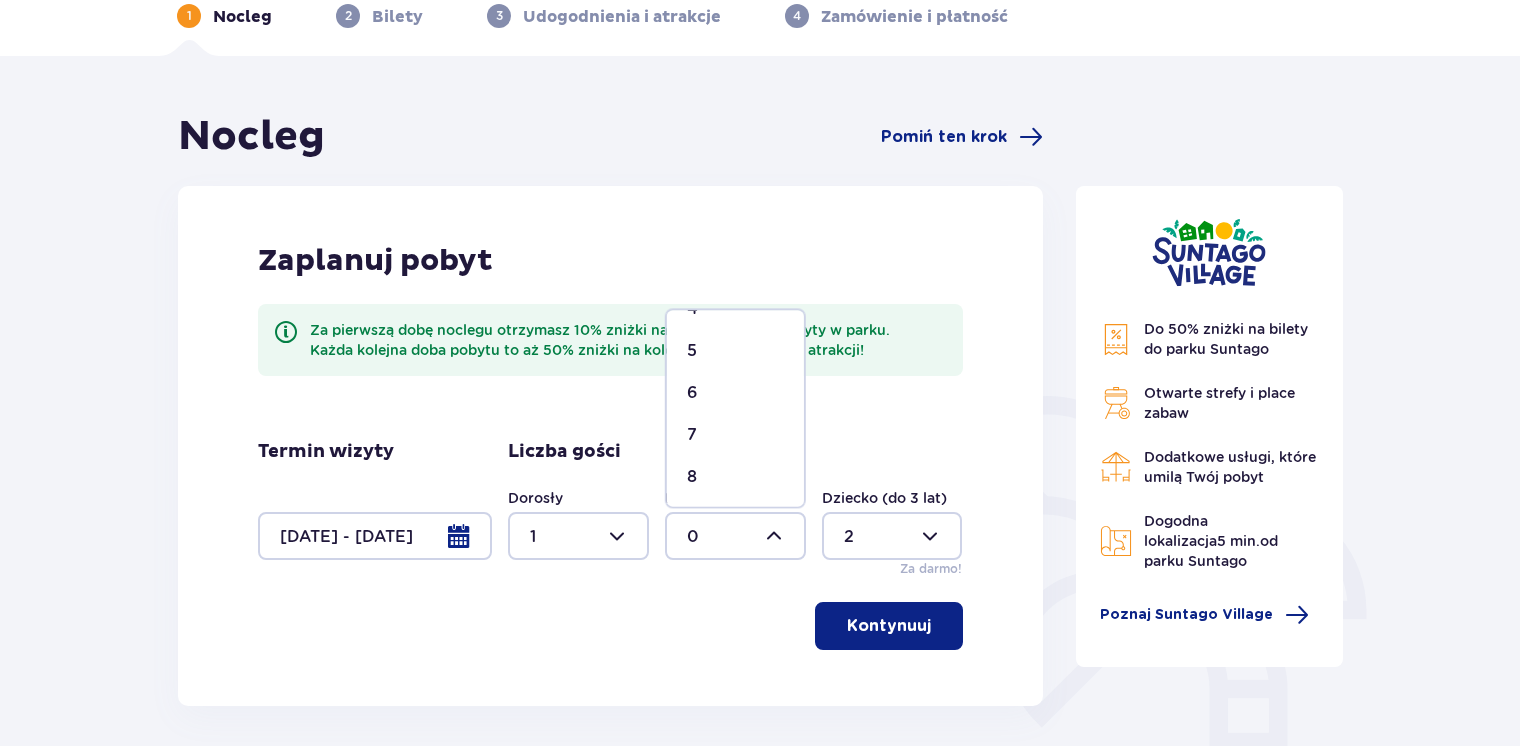 click at bounding box center [892, 536] 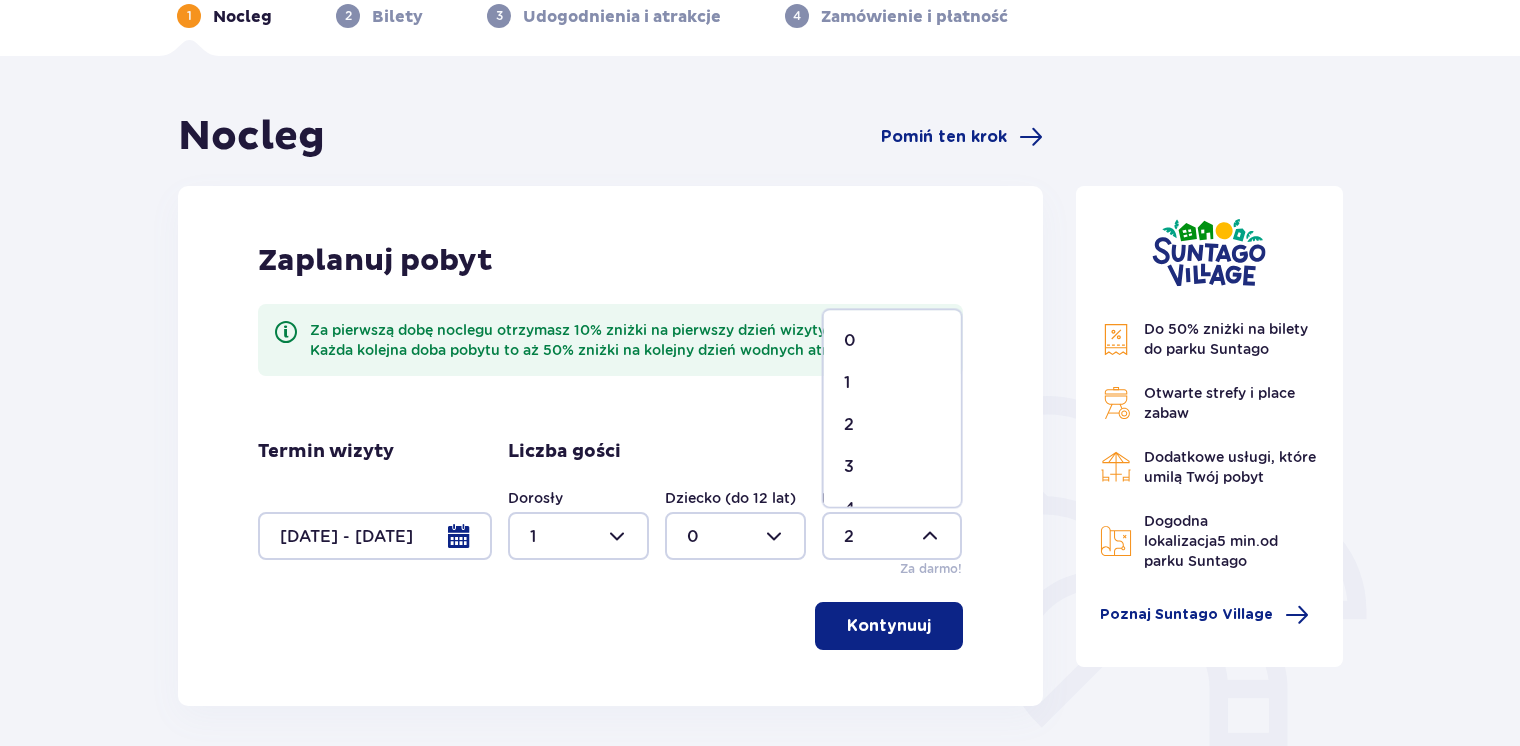 click on "0" at bounding box center (892, 341) 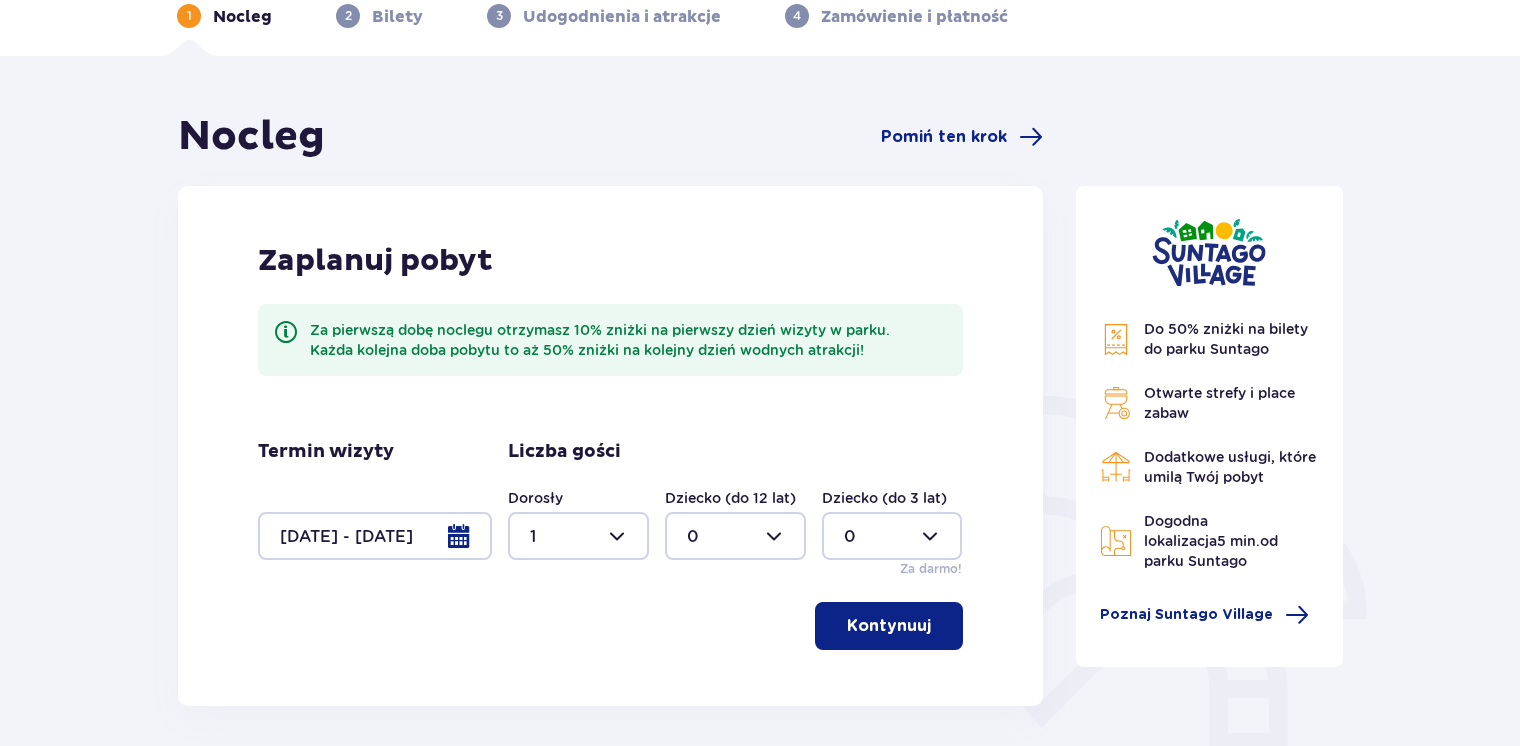 click at bounding box center [735, 536] 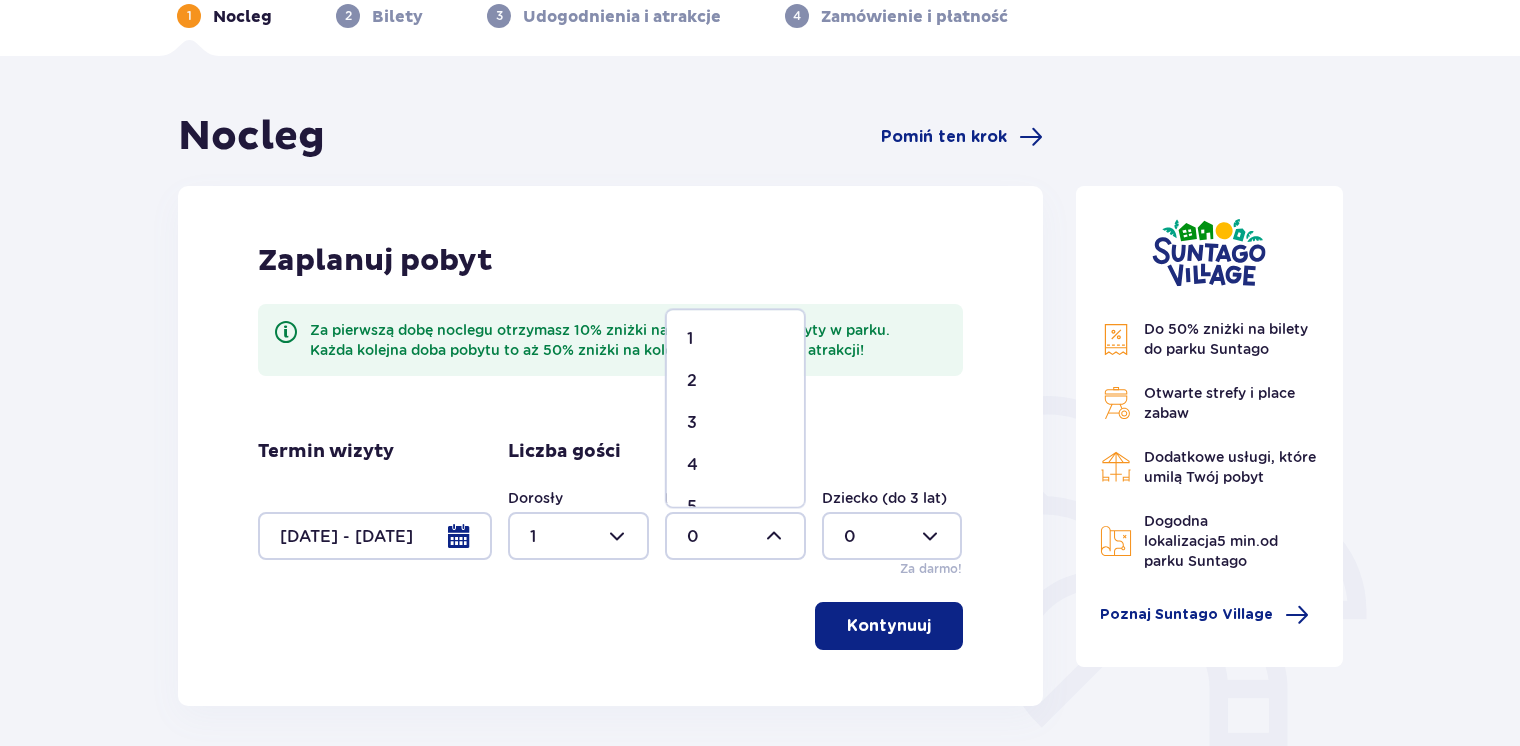 scroll, scrollTop: 0, scrollLeft: 0, axis: both 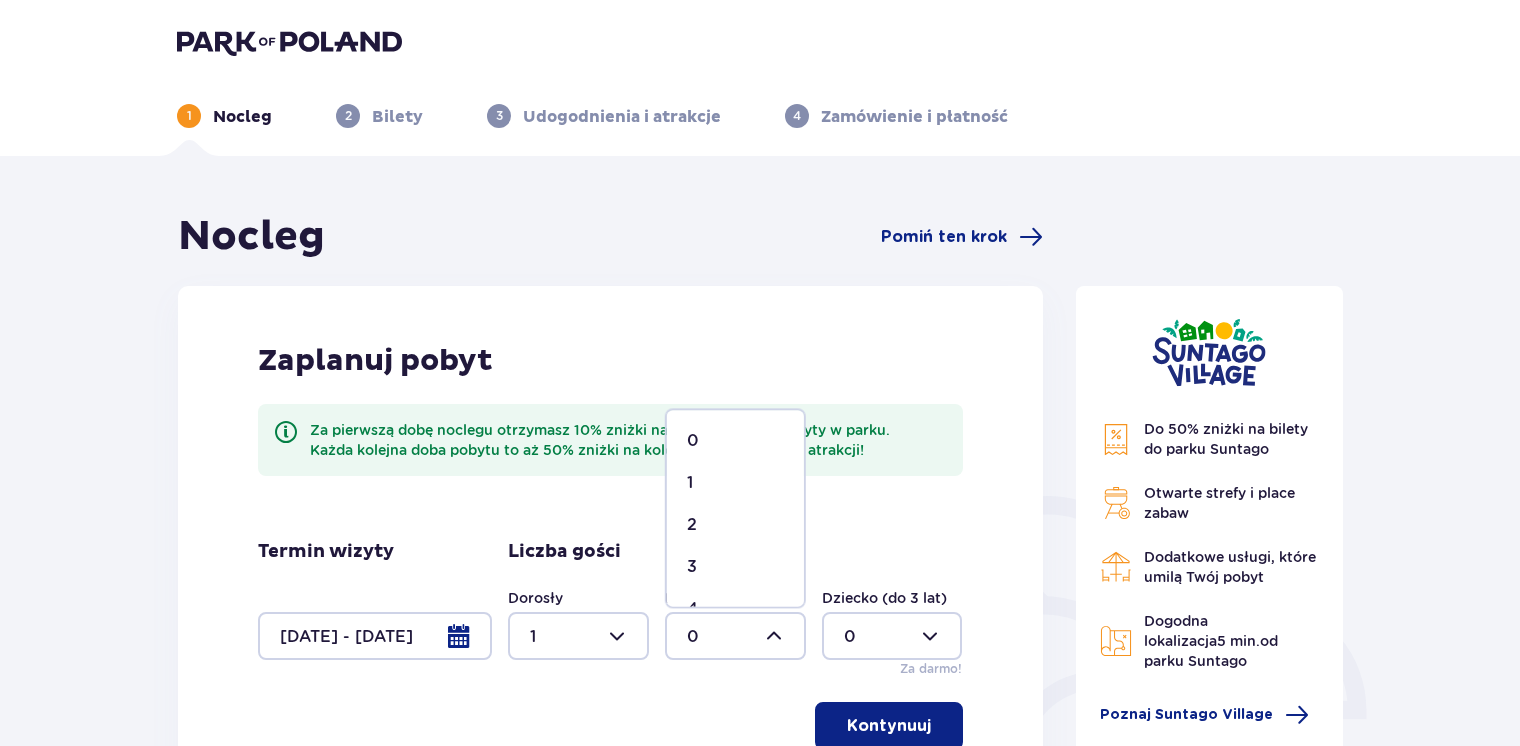 click on "2" at bounding box center [735, 525] 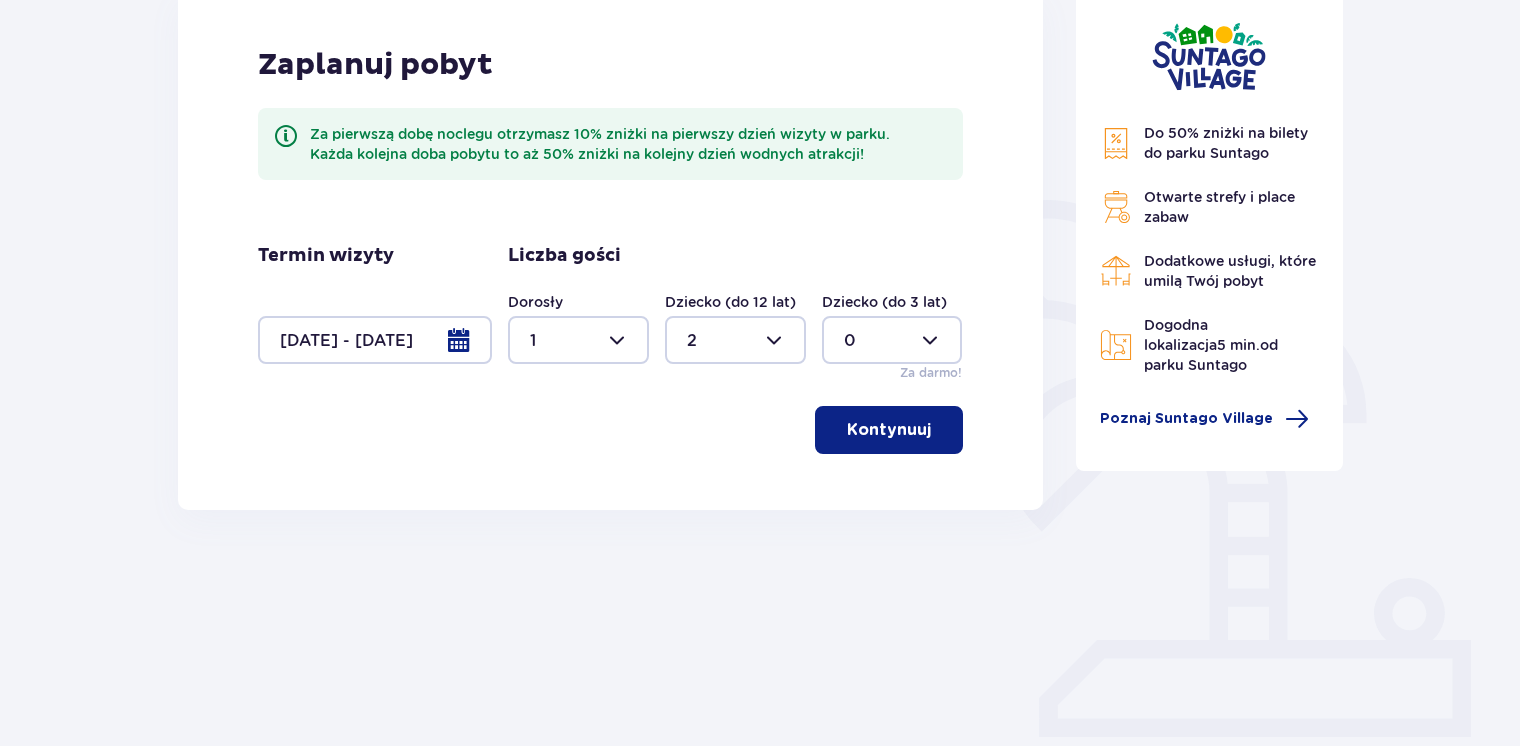 scroll, scrollTop: 300, scrollLeft: 0, axis: vertical 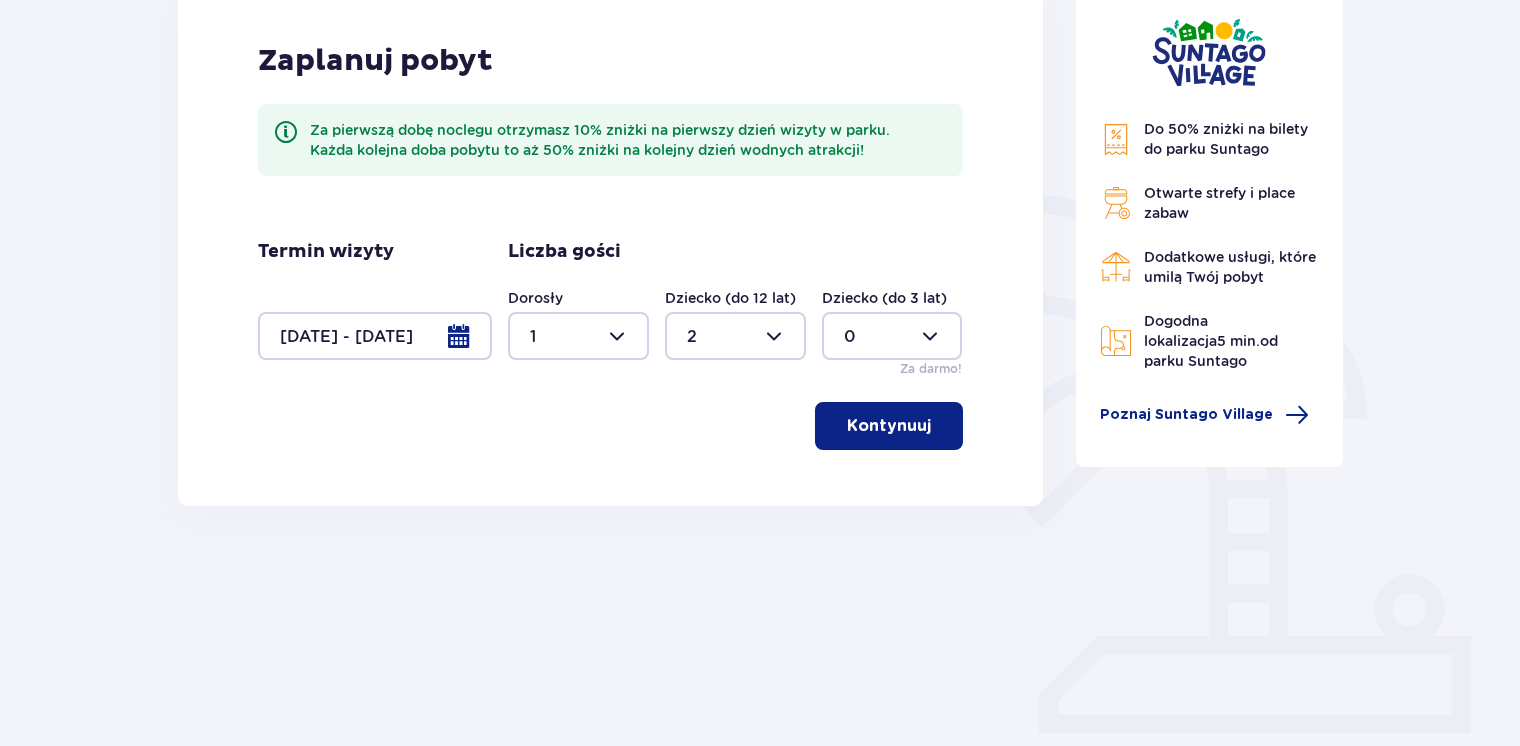 click on "Kontynuuj" at bounding box center (889, 426) 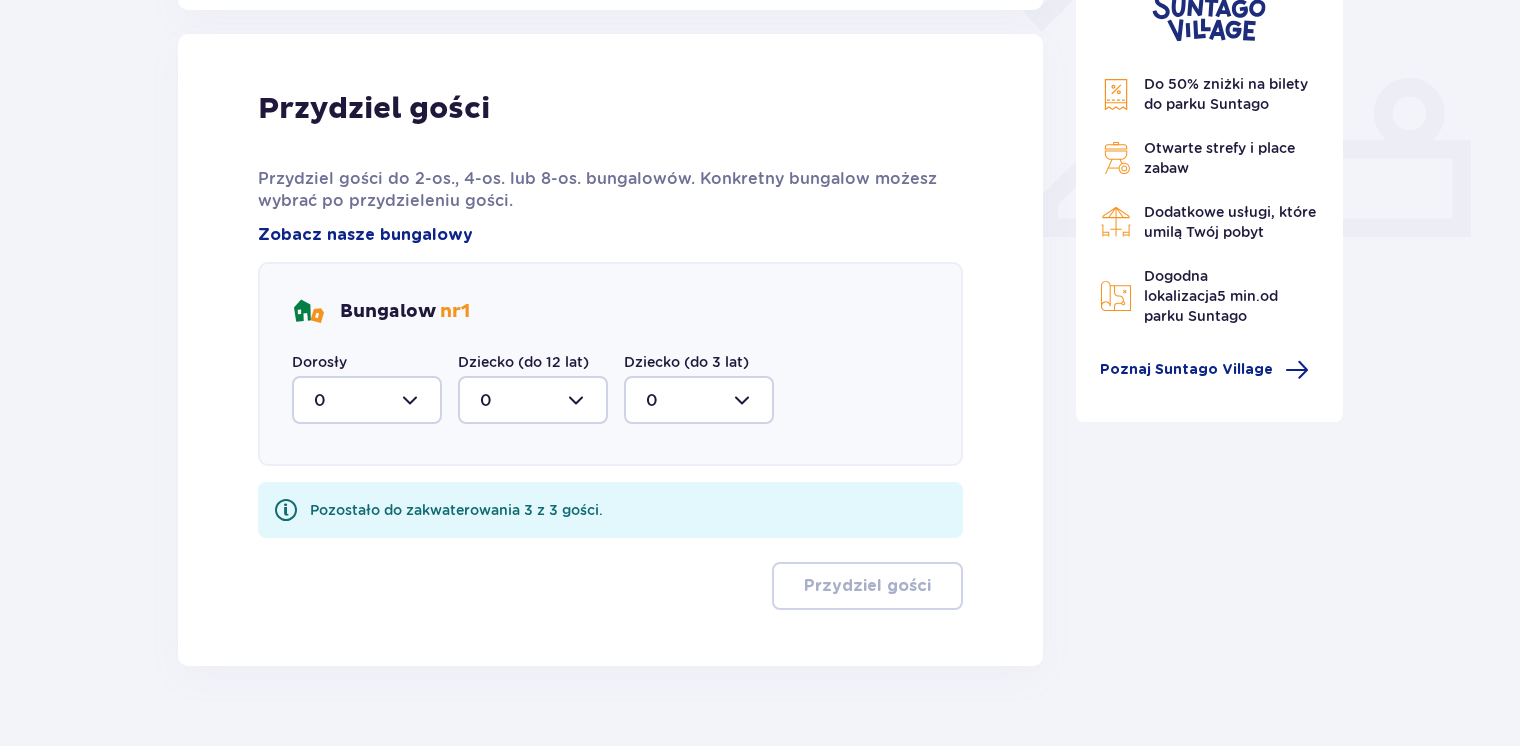 scroll, scrollTop: 806, scrollLeft: 0, axis: vertical 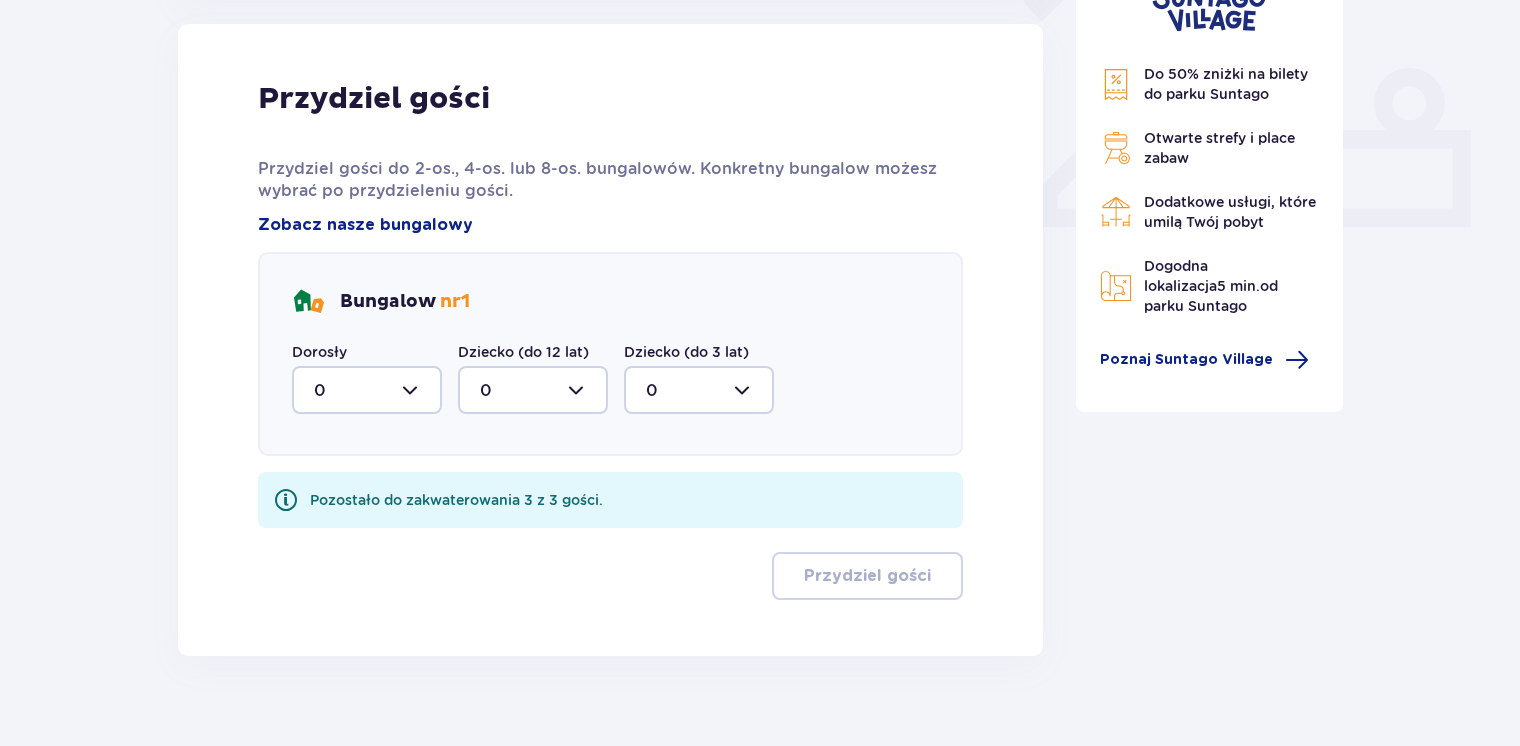 click at bounding box center (367, 390) 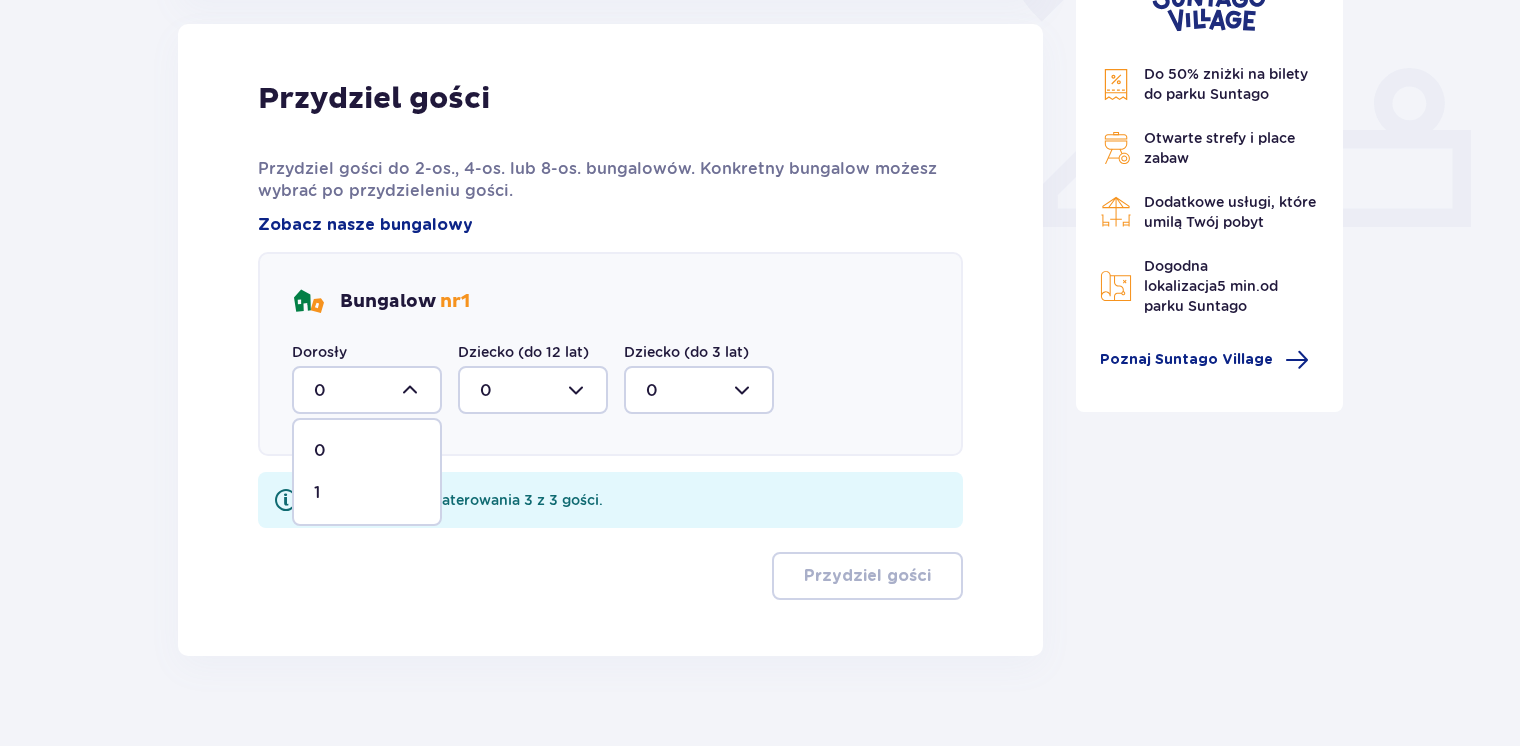 click on "1" at bounding box center [367, 493] 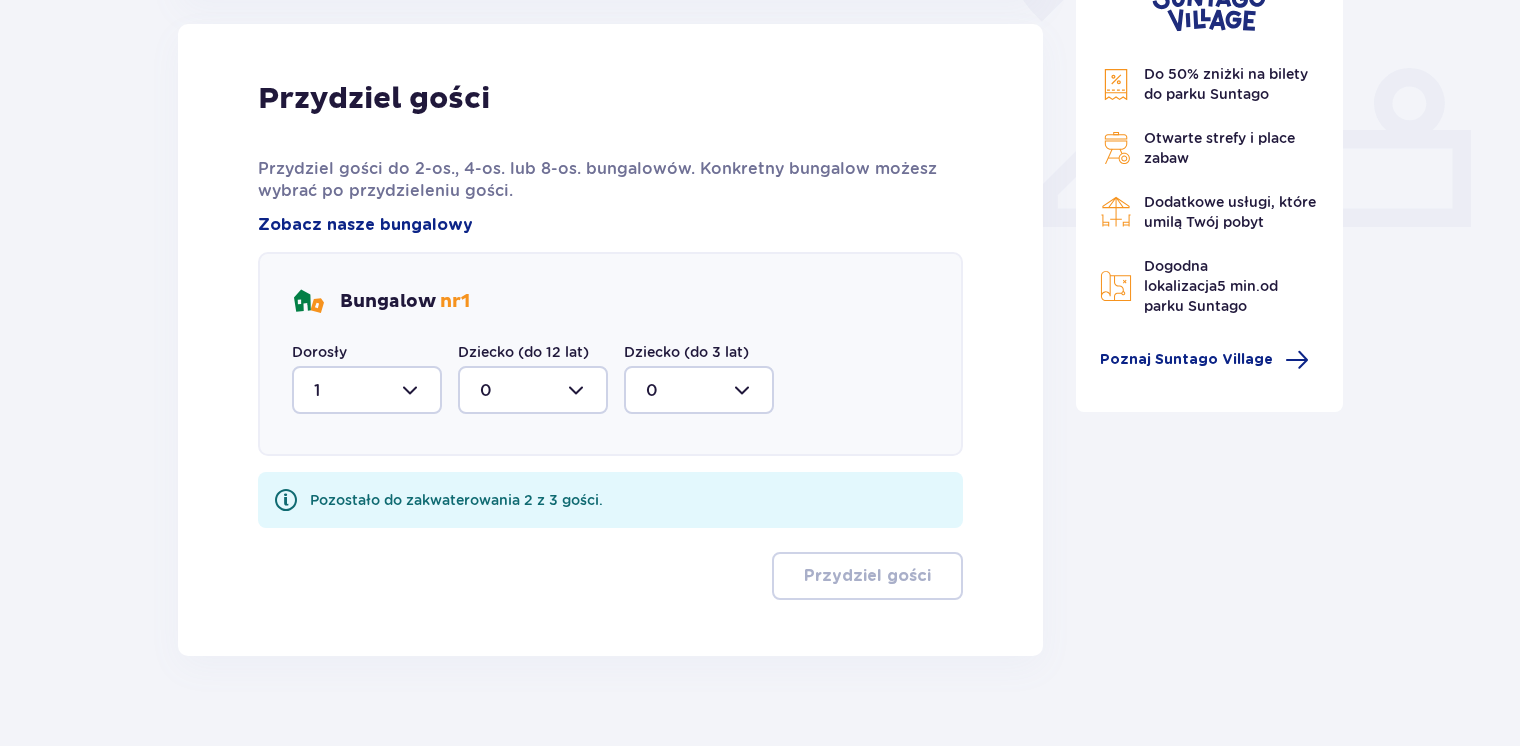 click on "Bungalow   nr  1 Dorosły   1 Dziecko (do 12 lat)   0 Dziecko (do 3 lat)   0" at bounding box center (610, 354) 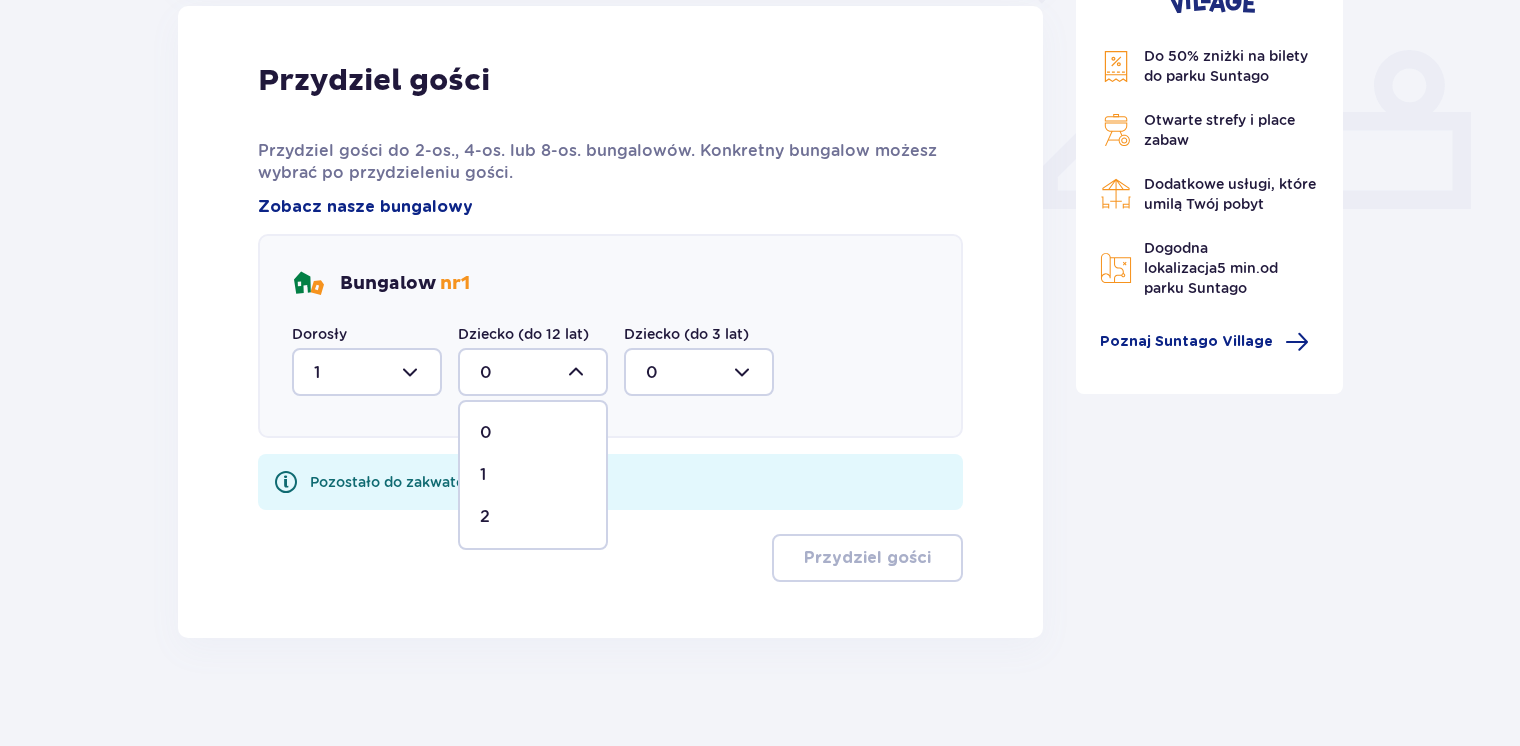 scroll, scrollTop: 835, scrollLeft: 0, axis: vertical 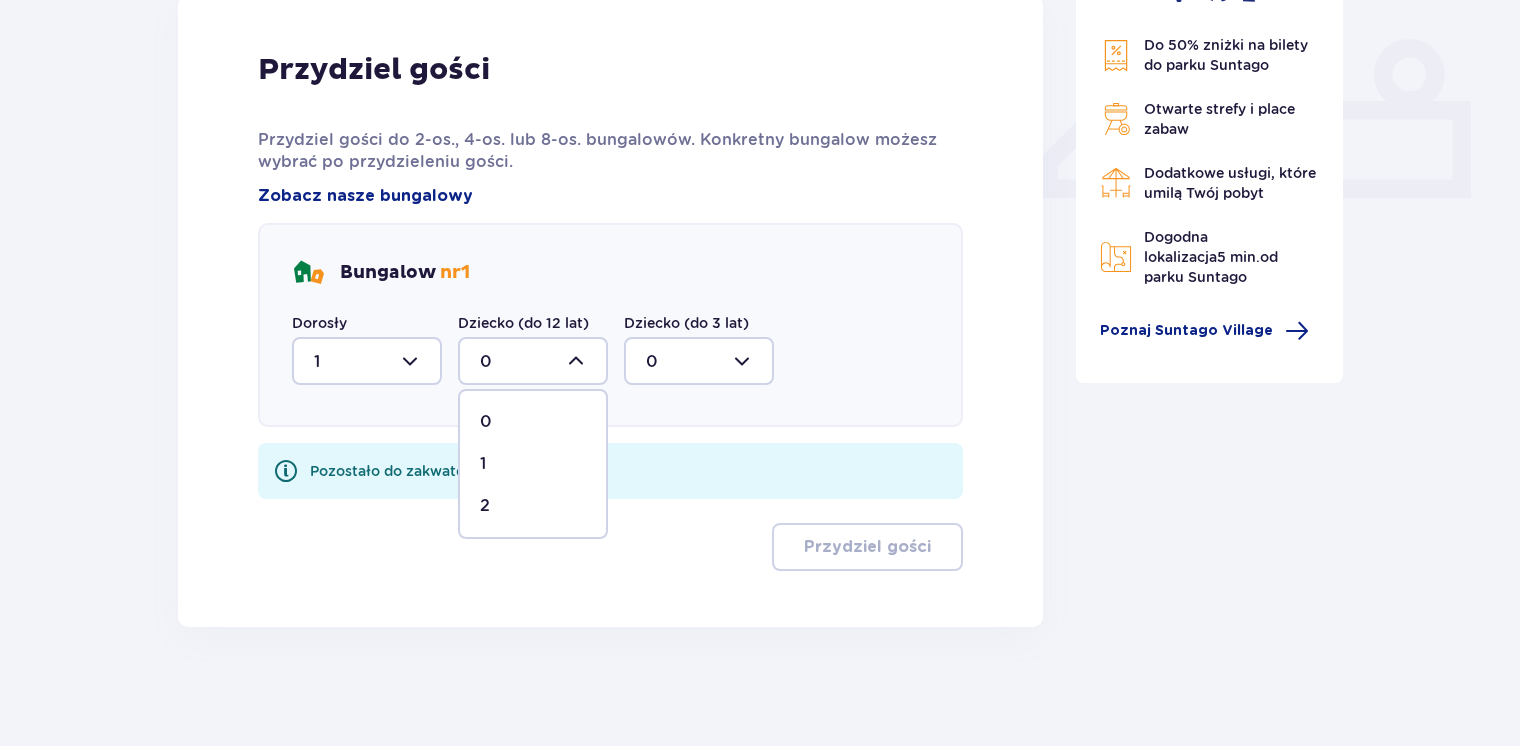 click on "2" at bounding box center (533, 506) 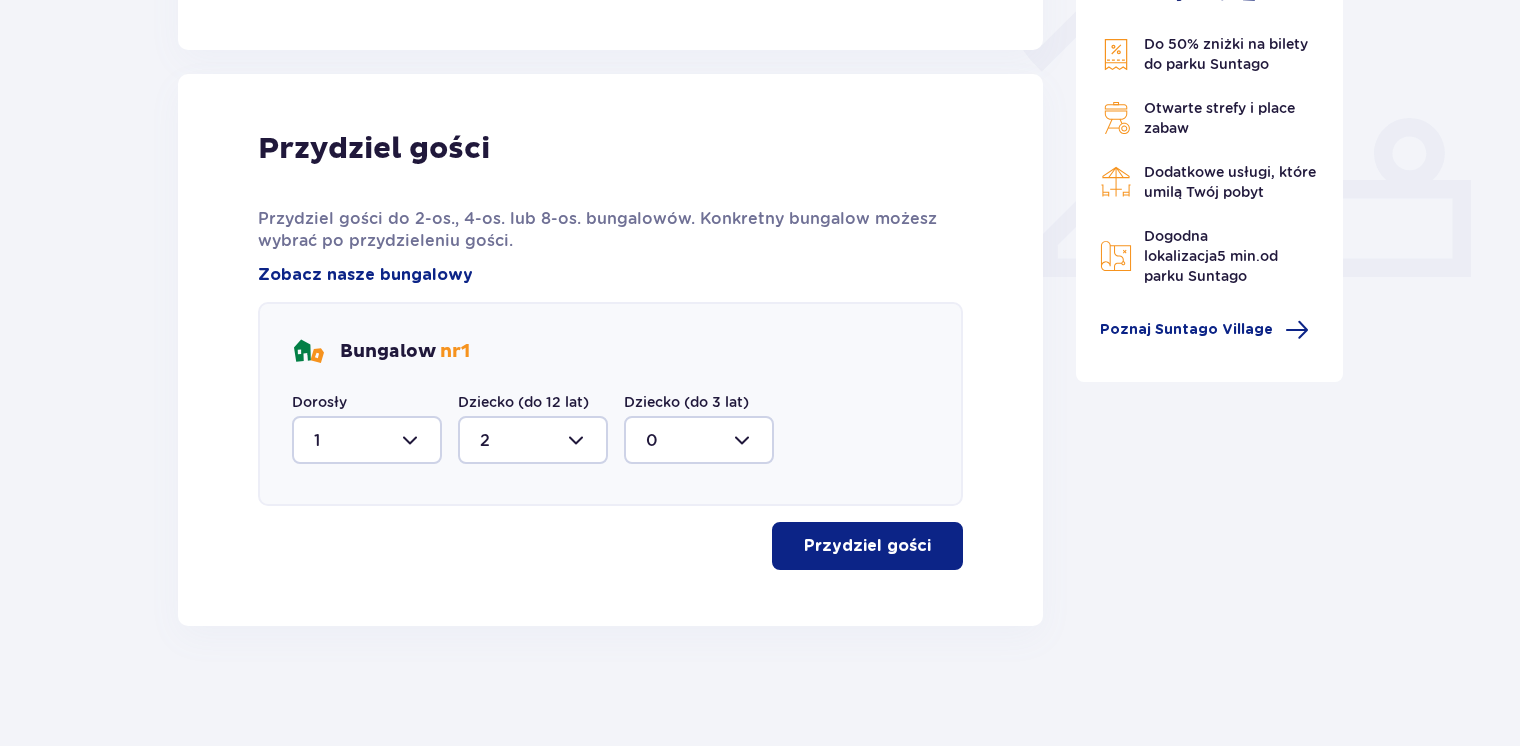 scroll, scrollTop: 755, scrollLeft: 0, axis: vertical 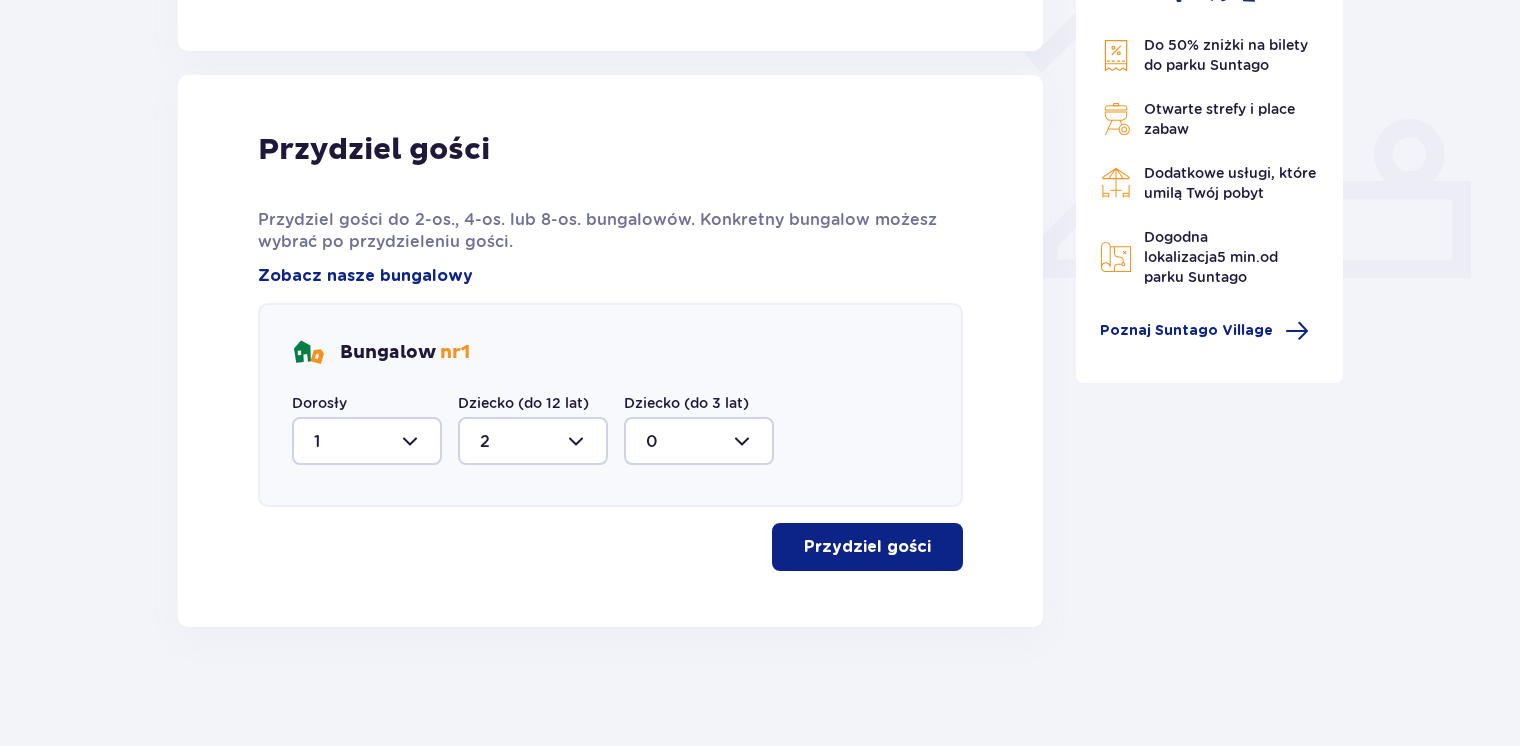 click on "Przydziel gości" at bounding box center [867, 547] 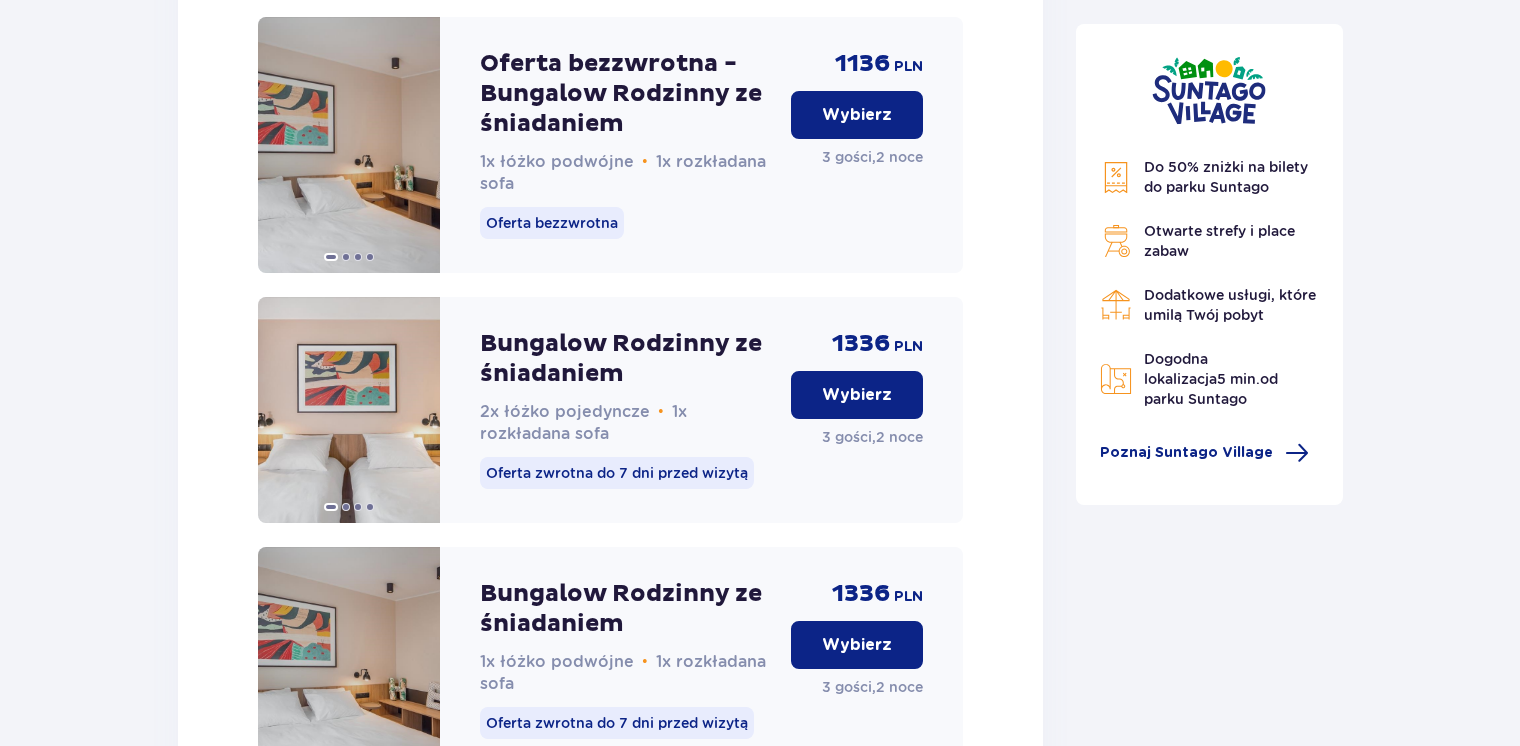 scroll, scrollTop: 2781, scrollLeft: 0, axis: vertical 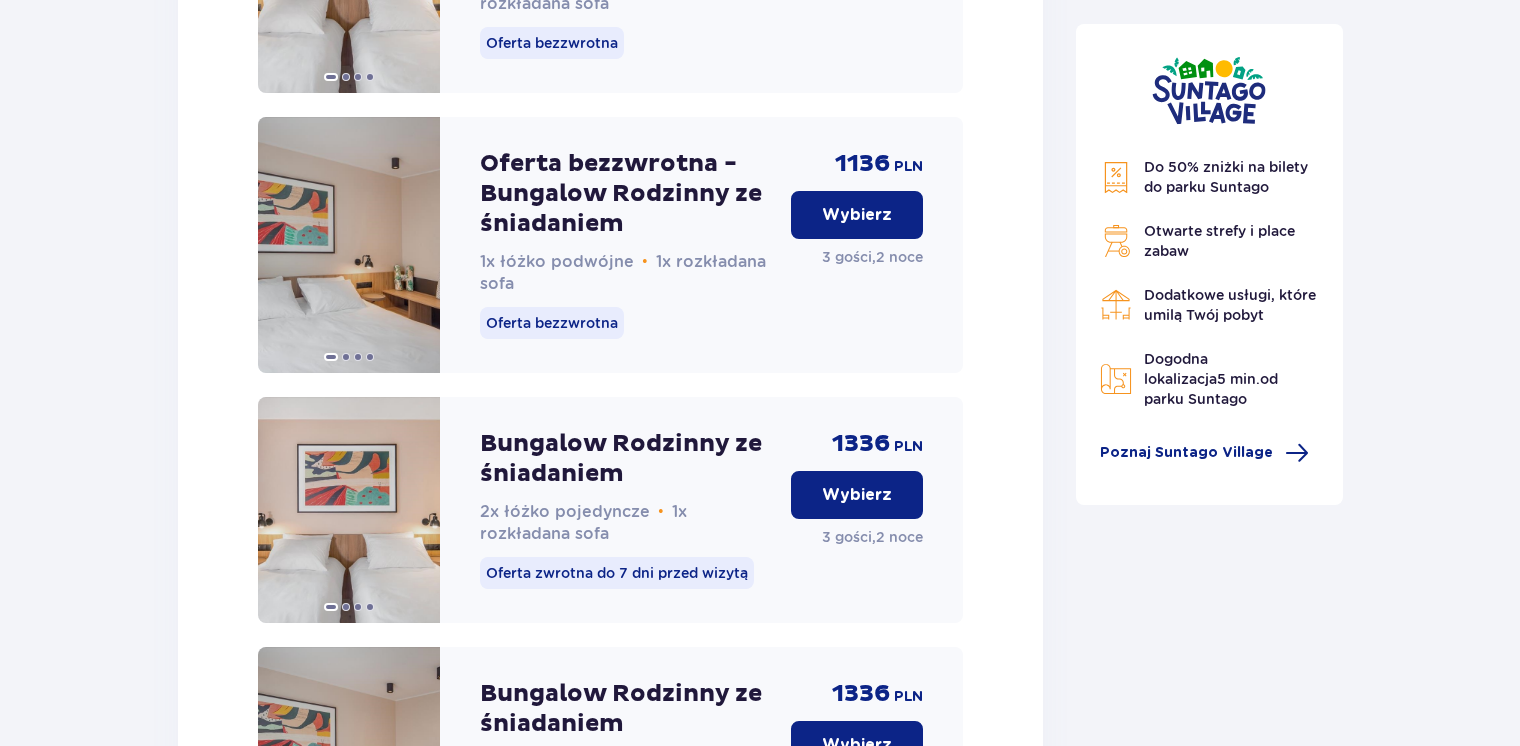 click on "Wybierz" at bounding box center [857, 215] 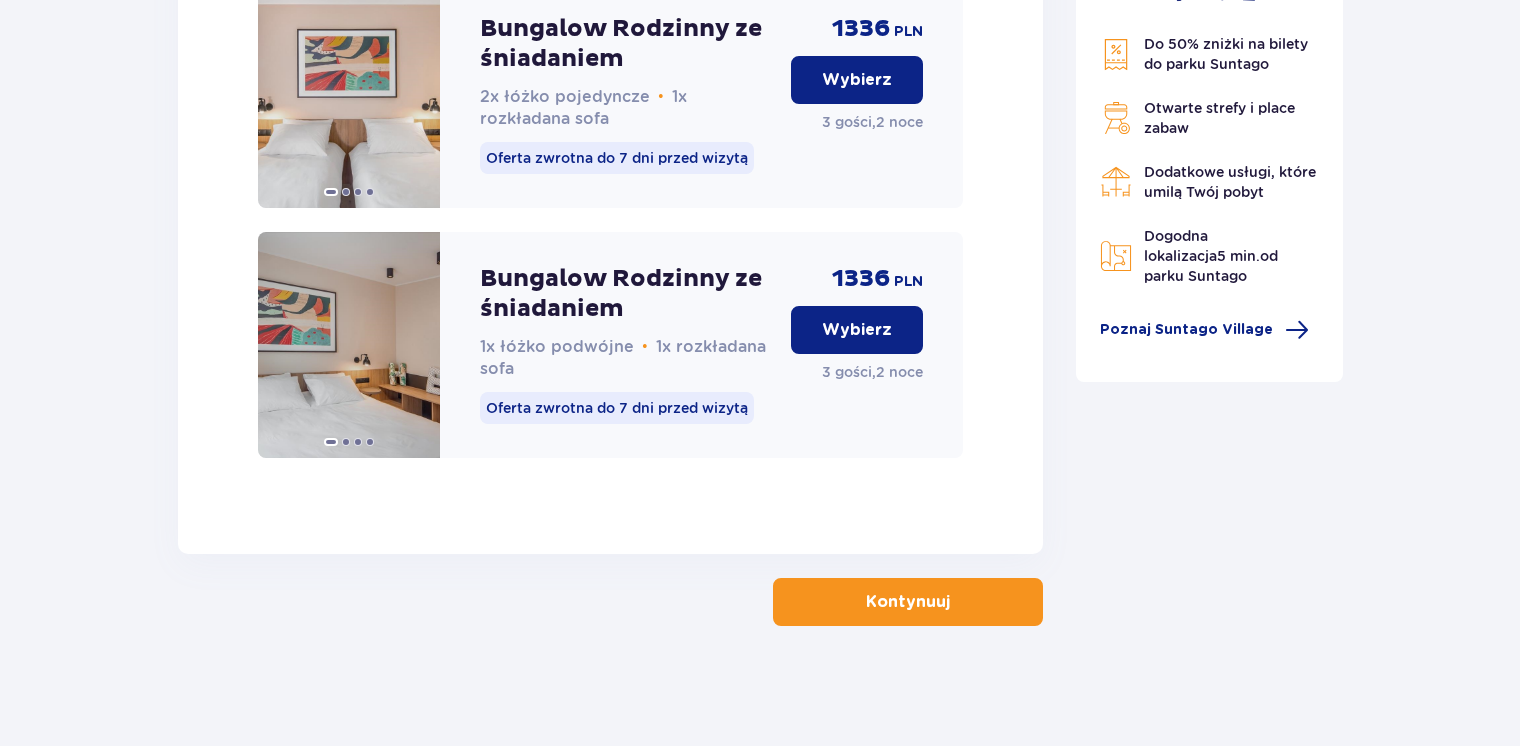 scroll, scrollTop: 3221, scrollLeft: 0, axis: vertical 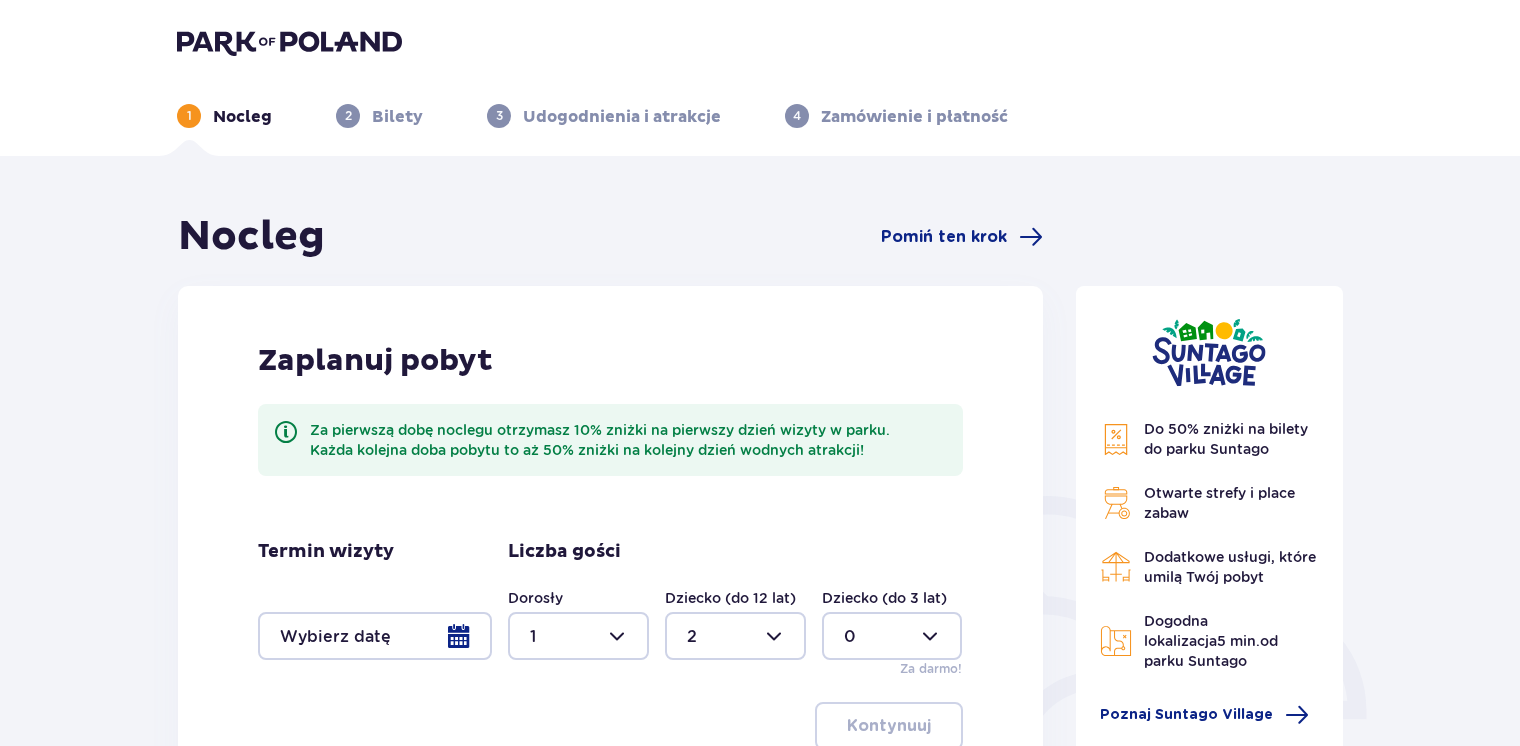 type on "0" 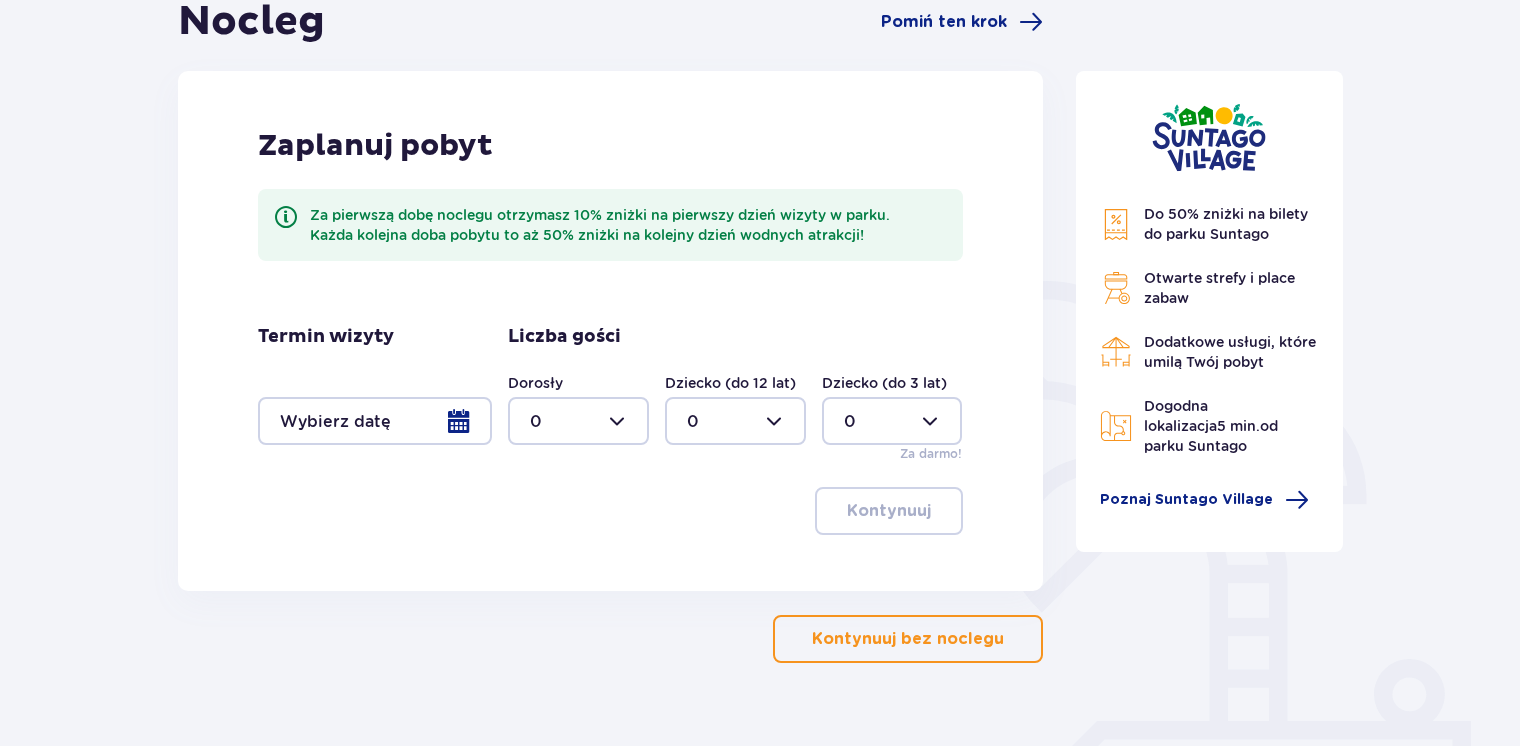 scroll, scrollTop: 0, scrollLeft: 0, axis: both 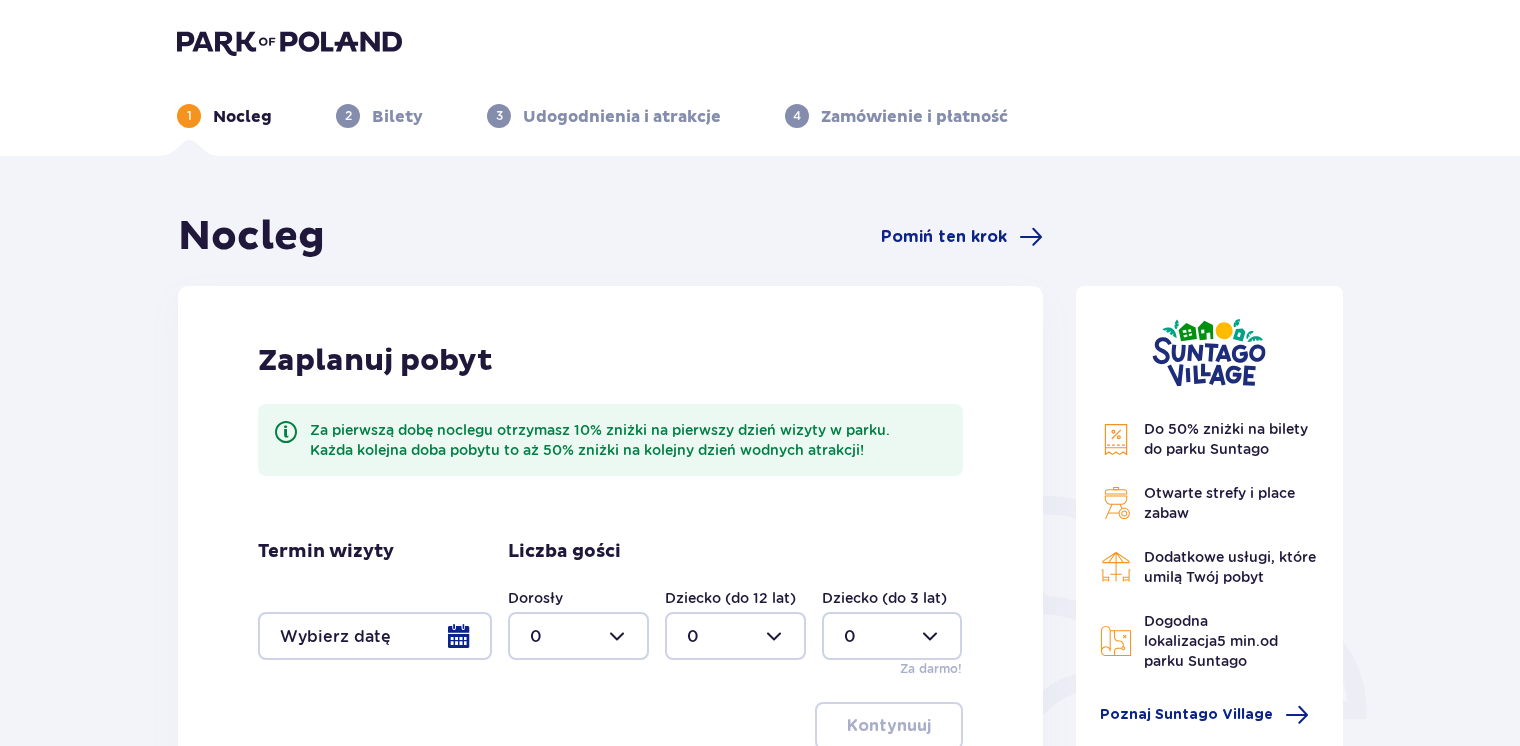 click at bounding box center (892, 636) 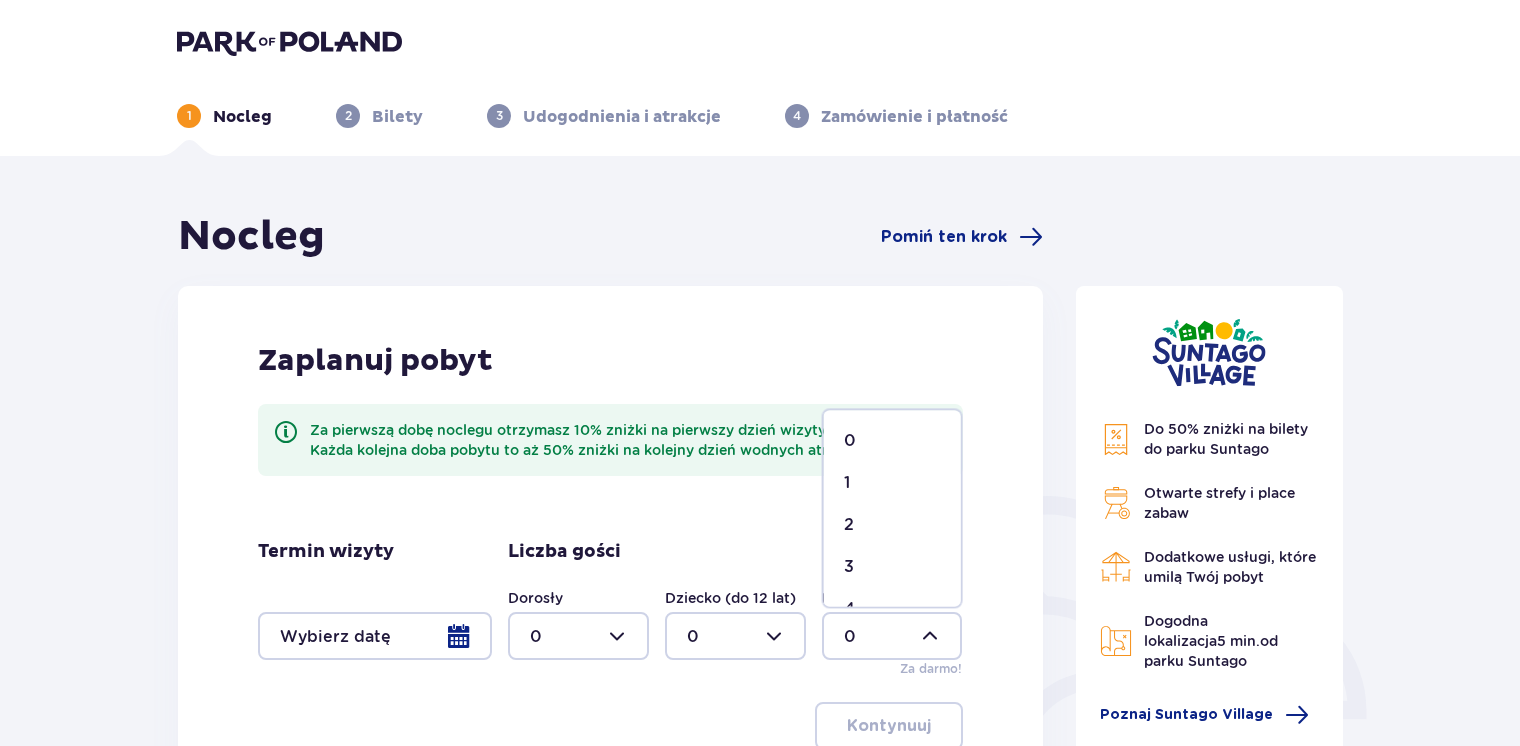 click on "2" at bounding box center [892, 525] 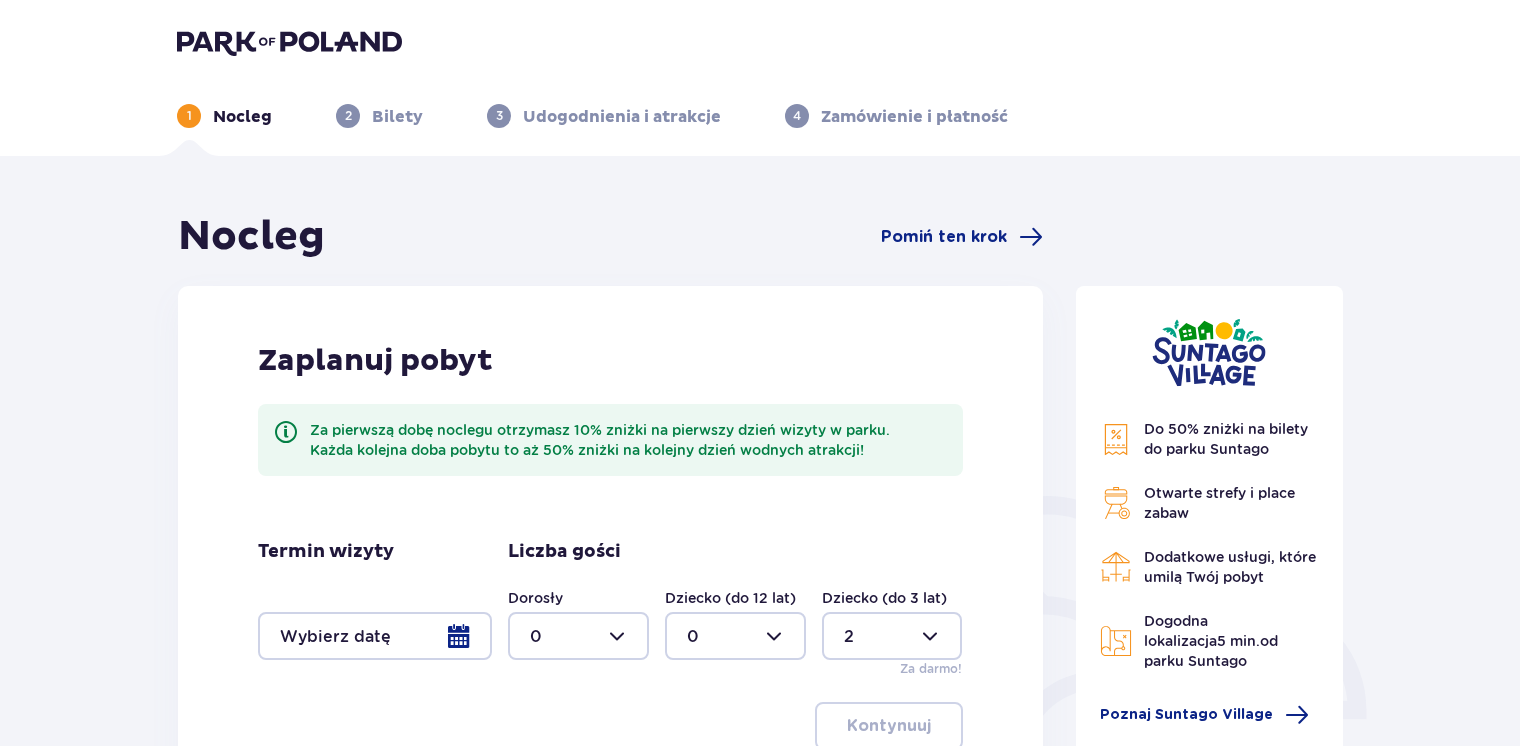 click at bounding box center (578, 636) 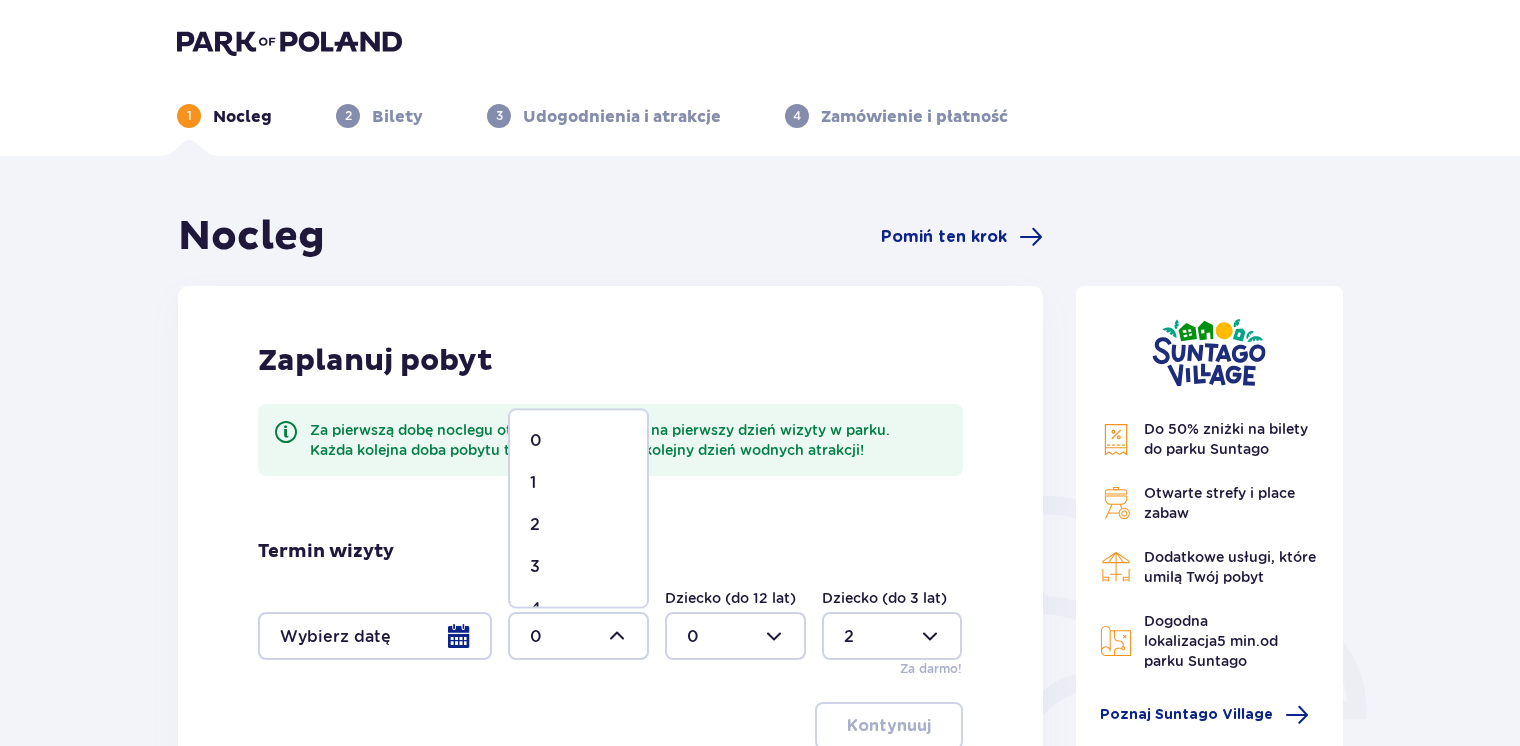 click on "1" at bounding box center [578, 483] 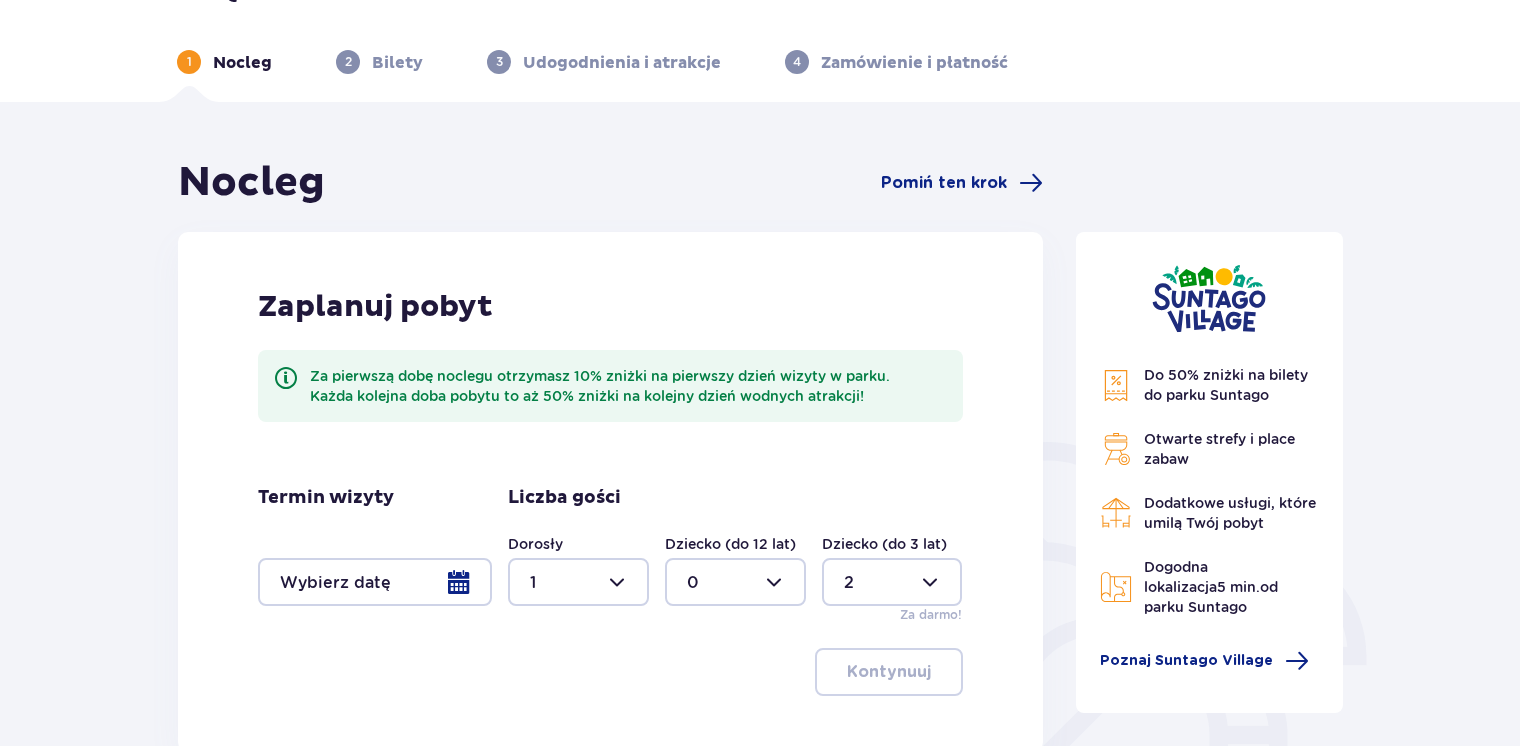 scroll, scrollTop: 100, scrollLeft: 0, axis: vertical 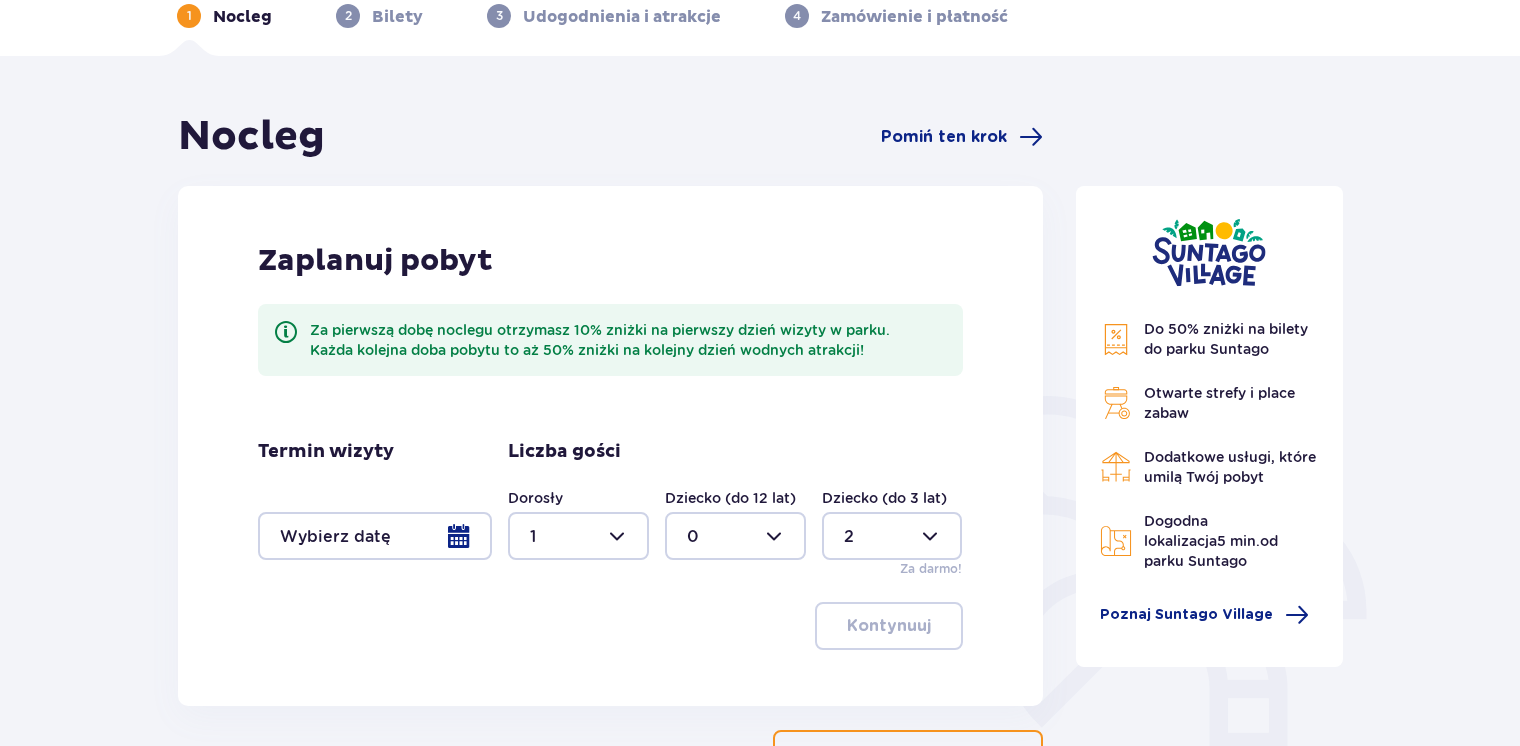 click at bounding box center (375, 536) 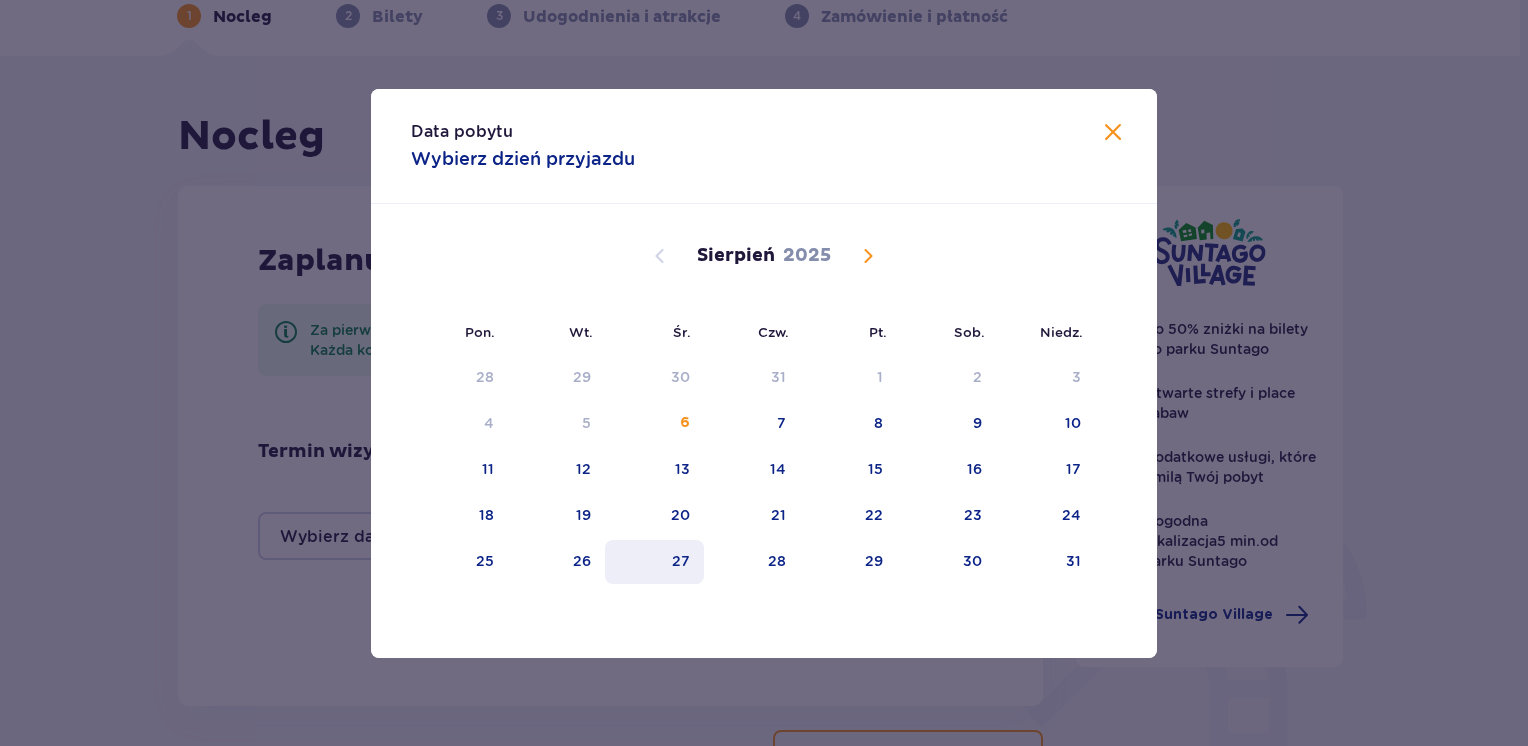 click on "27" at bounding box center (654, 562) 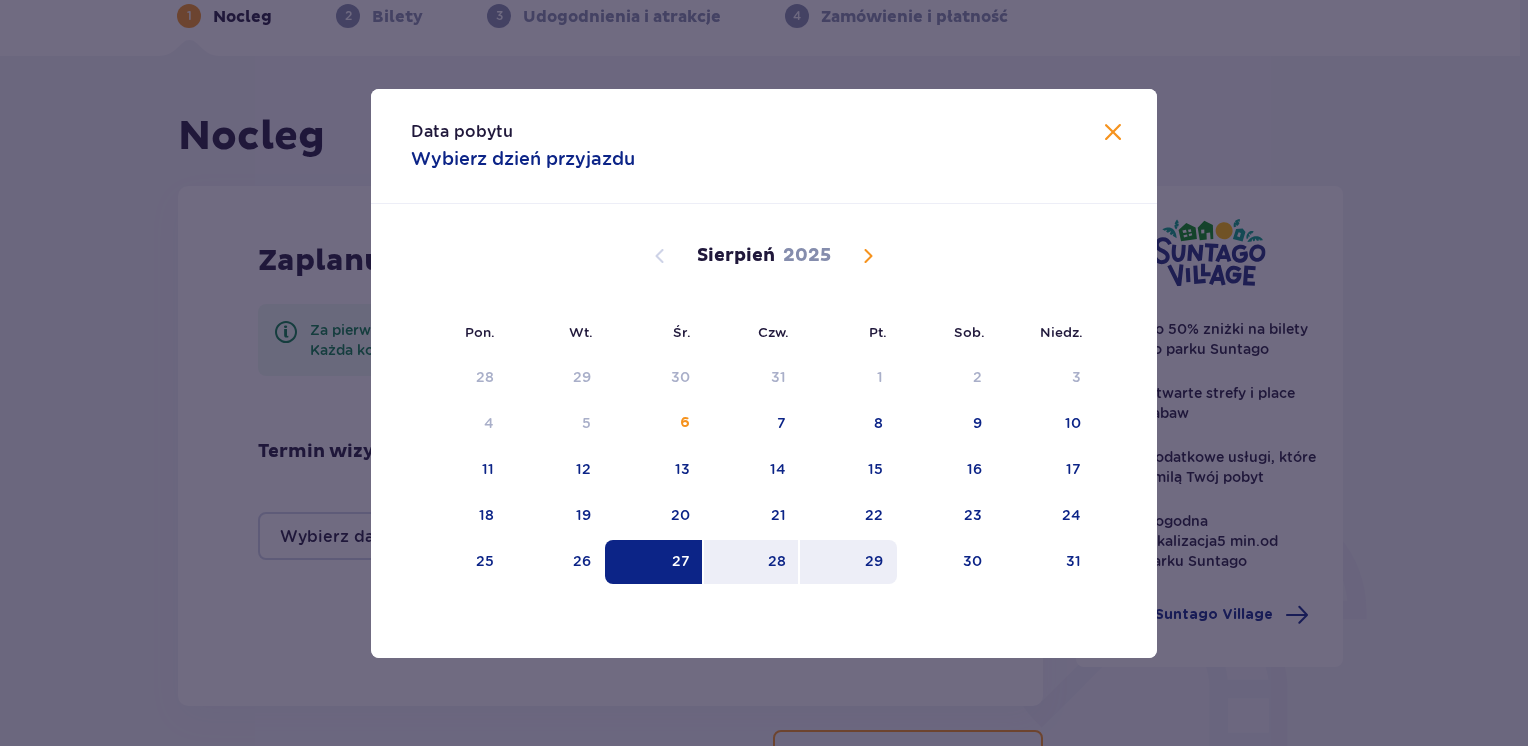 click on "29" at bounding box center (874, 561) 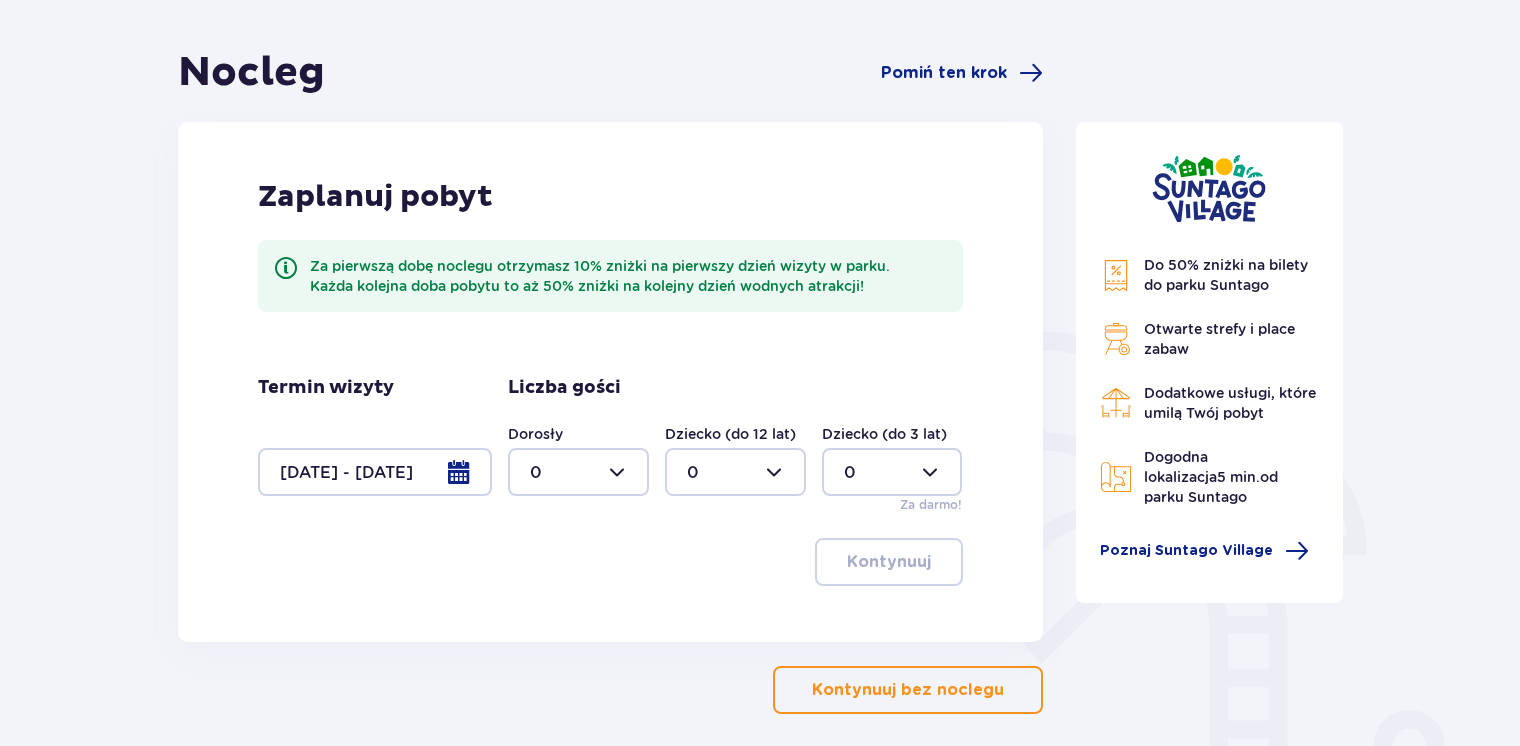 scroll, scrollTop: 200, scrollLeft: 0, axis: vertical 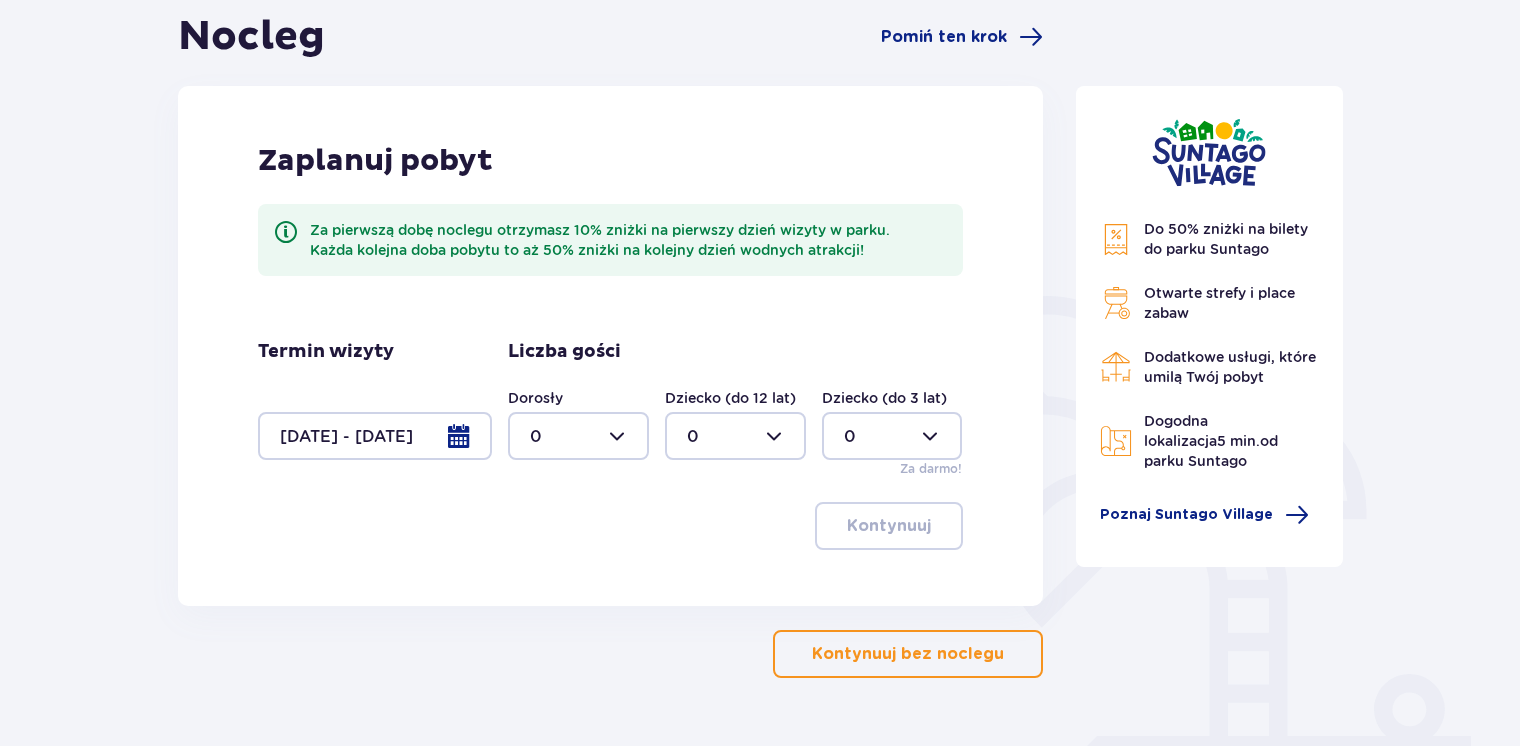 click on "Kontynuuj" at bounding box center (610, 526) 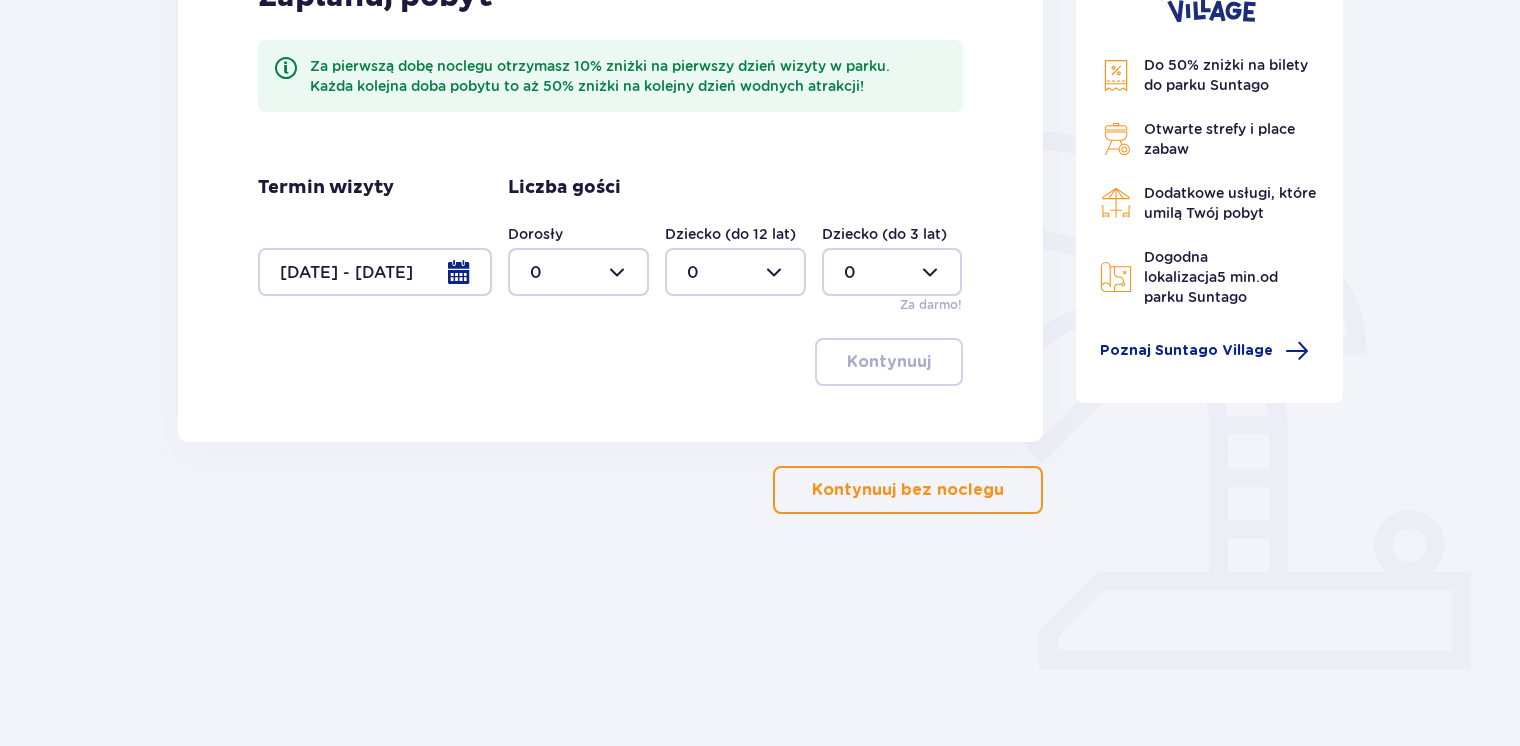 scroll, scrollTop: 364, scrollLeft: 0, axis: vertical 